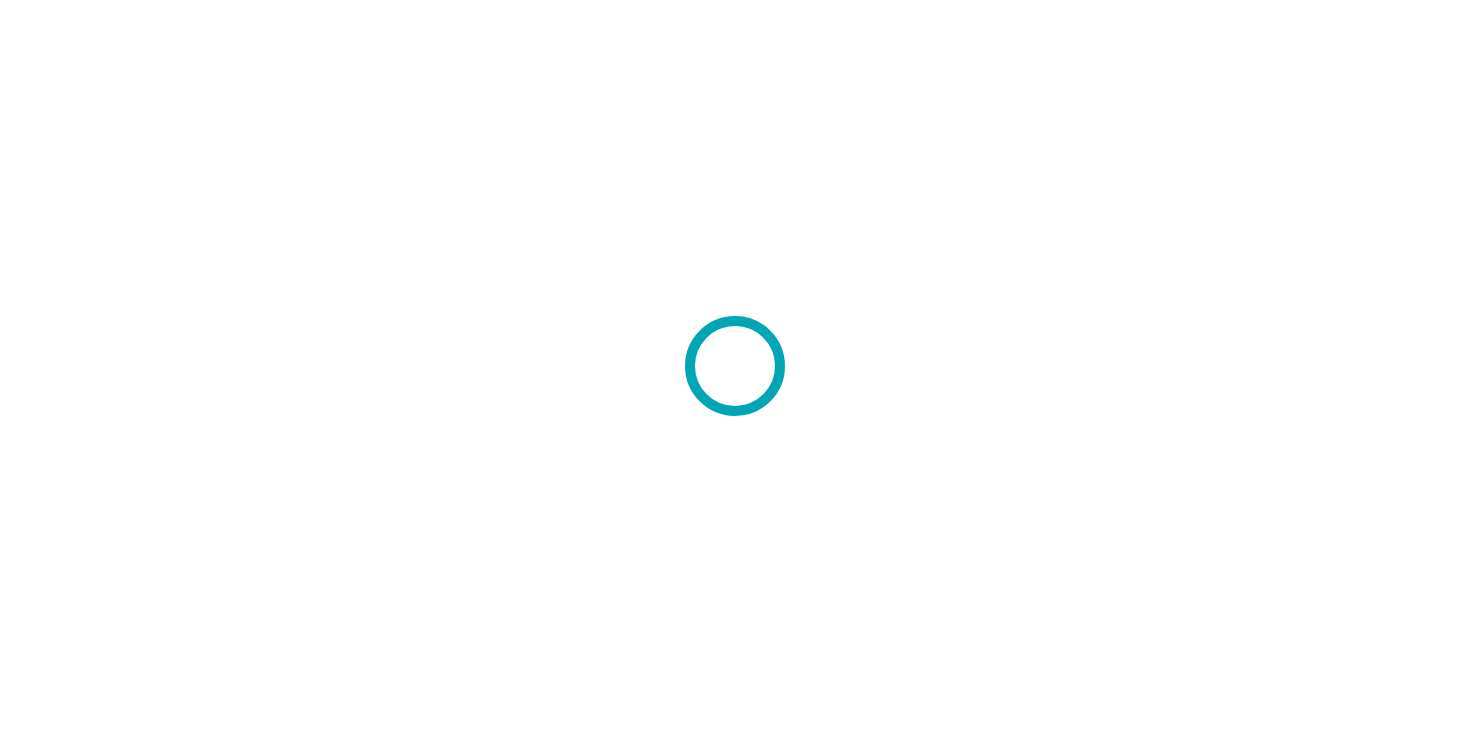 scroll, scrollTop: 0, scrollLeft: 0, axis: both 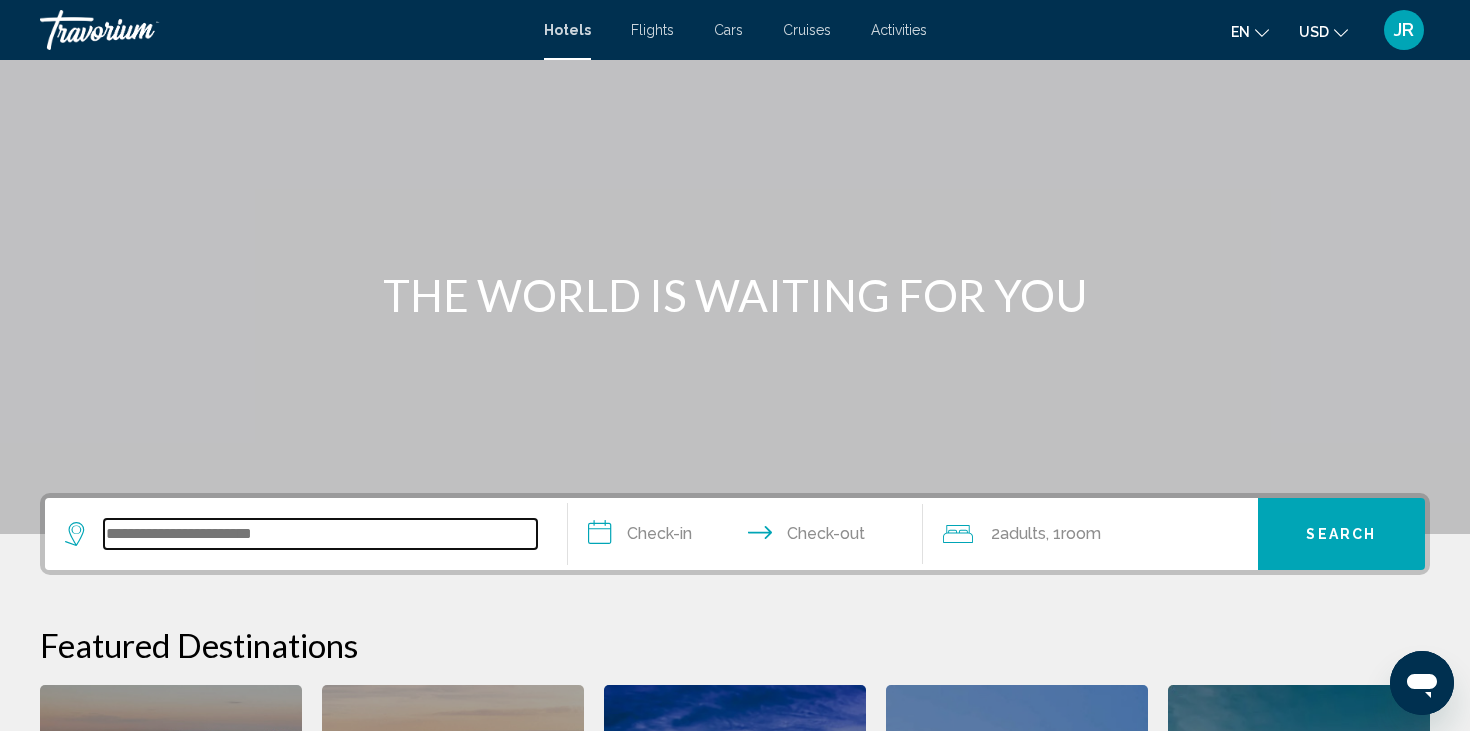 click at bounding box center [320, 534] 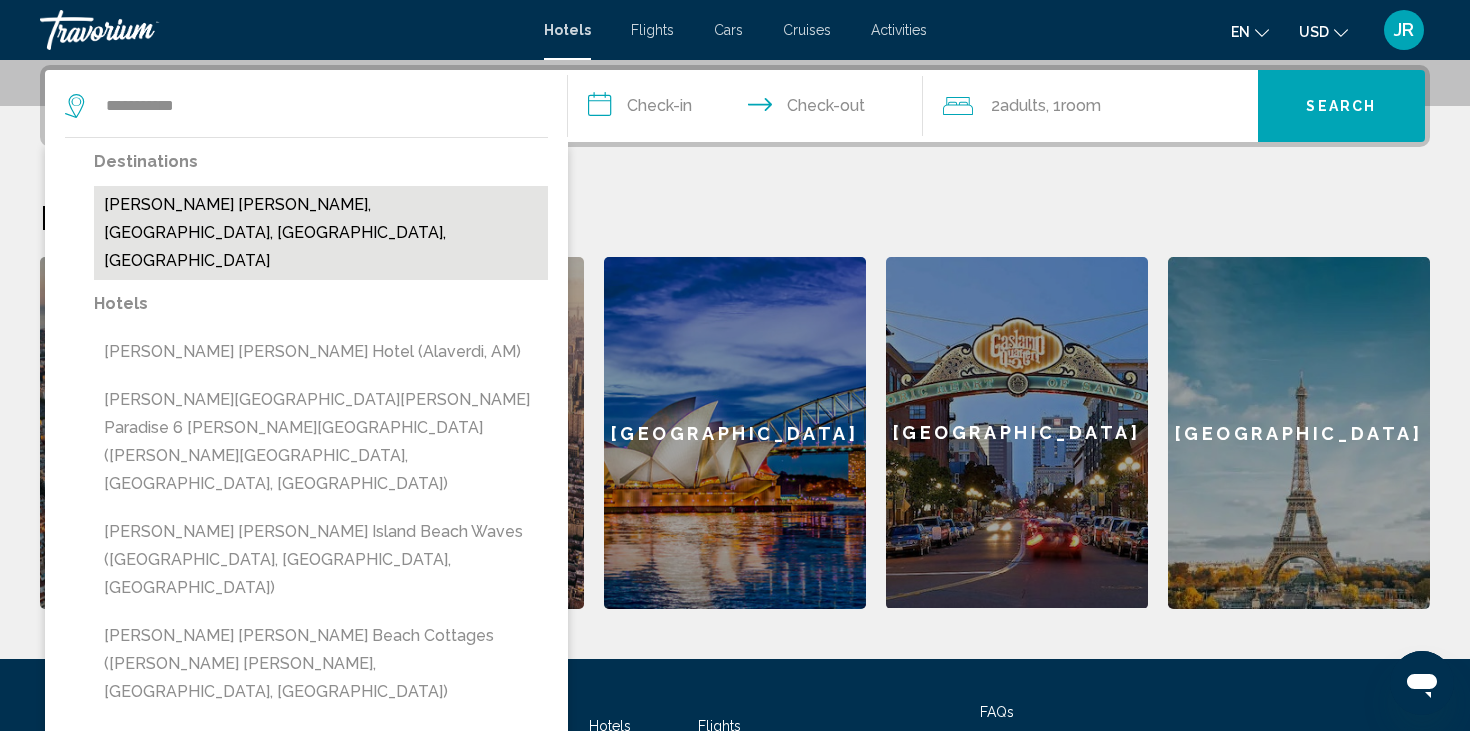 click on "[PERSON_NAME] [PERSON_NAME], [GEOGRAPHIC_DATA], [GEOGRAPHIC_DATA], [GEOGRAPHIC_DATA]" at bounding box center [321, 233] 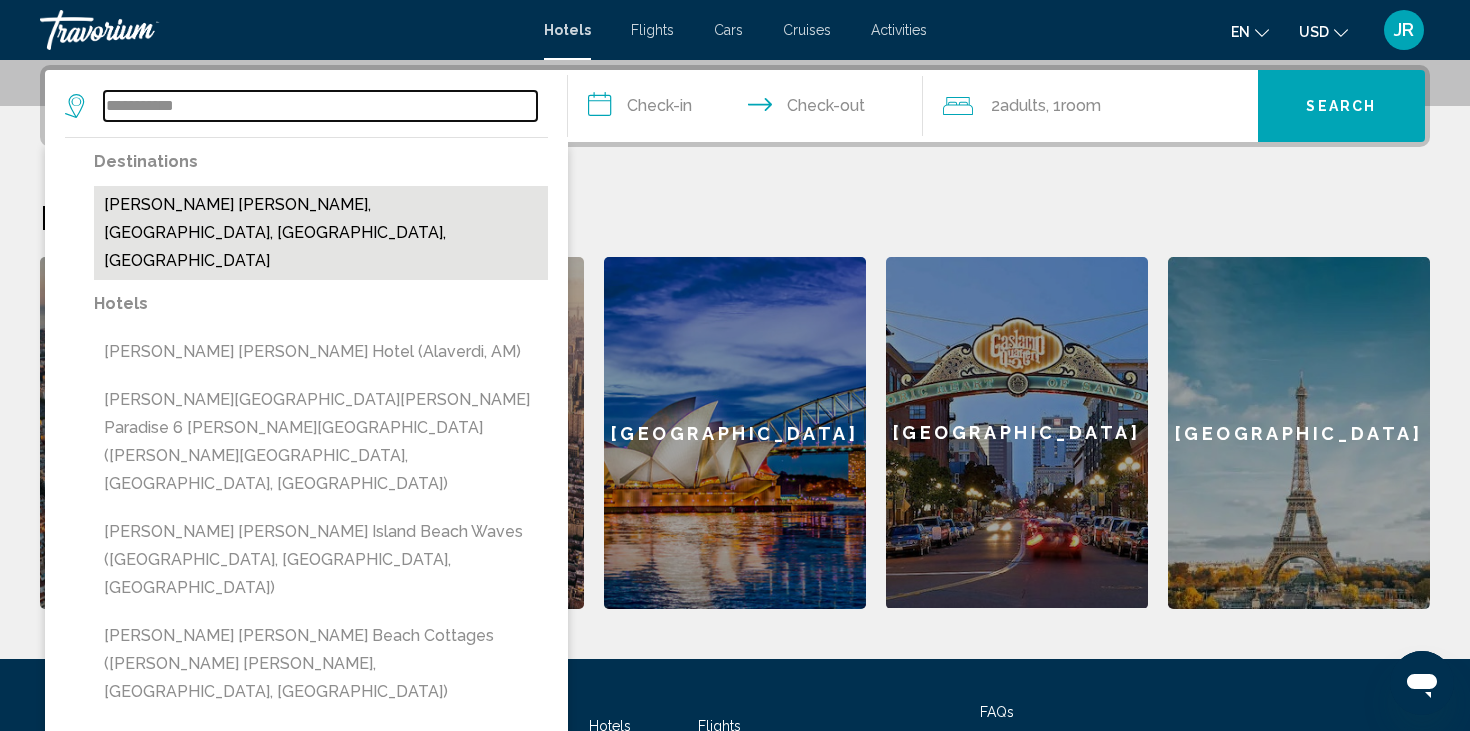 type on "**********" 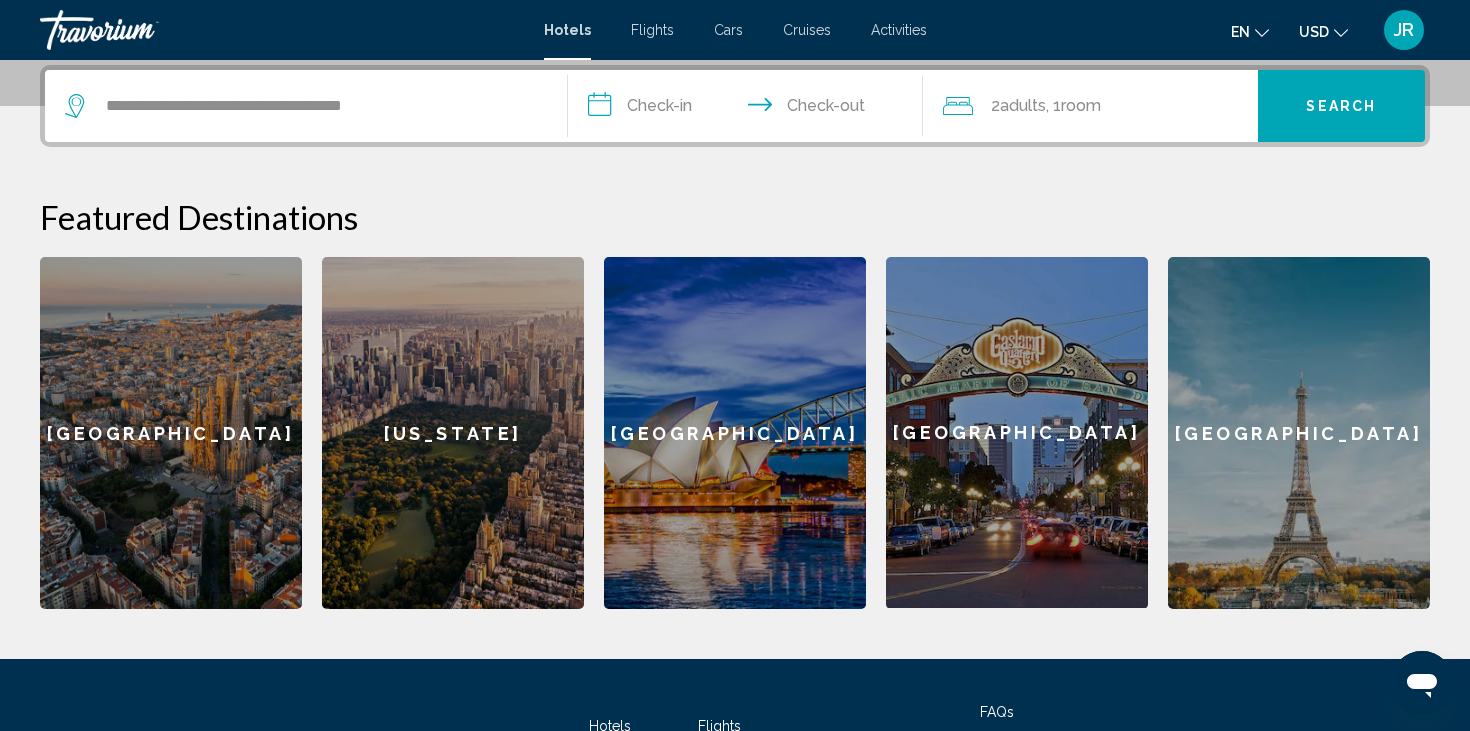 click on "**********" at bounding box center [749, 109] 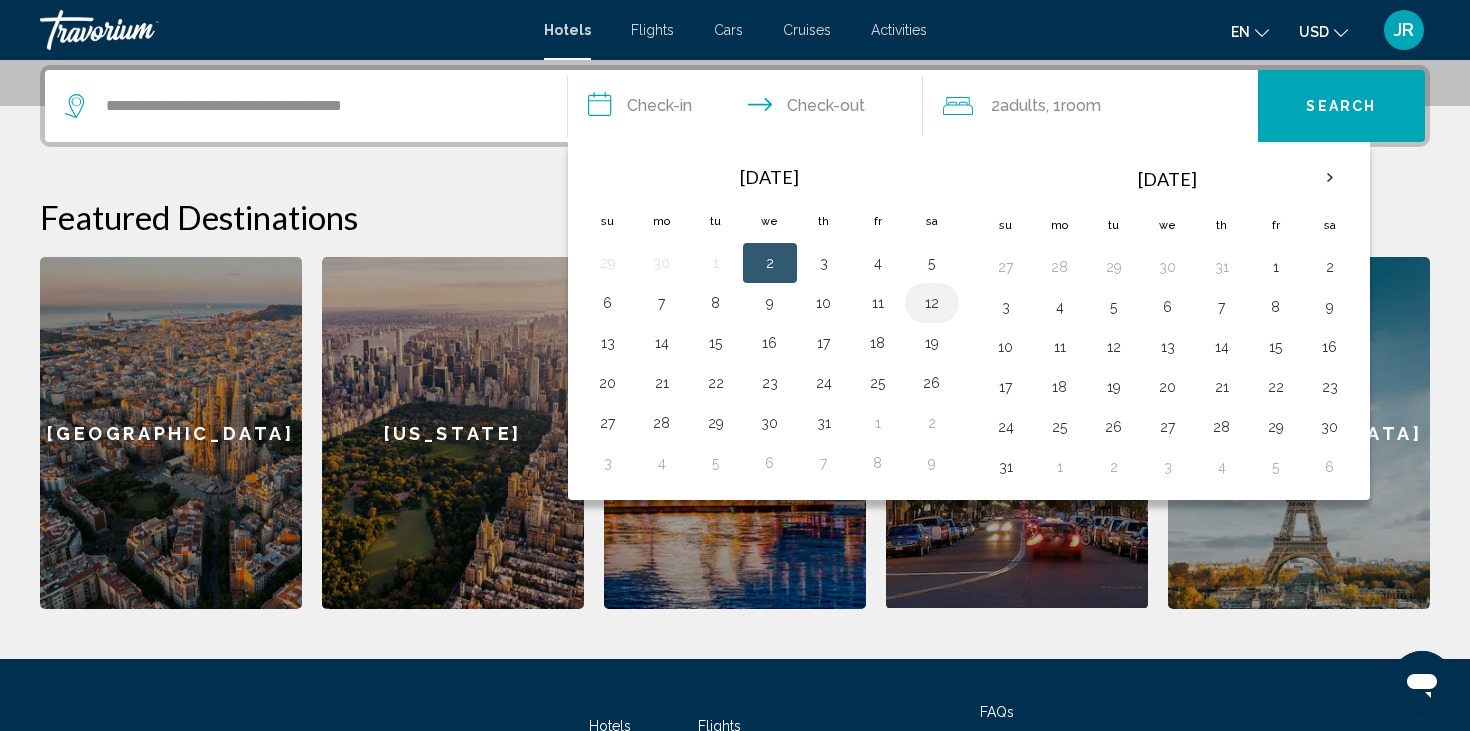 click on "12" at bounding box center [932, 303] 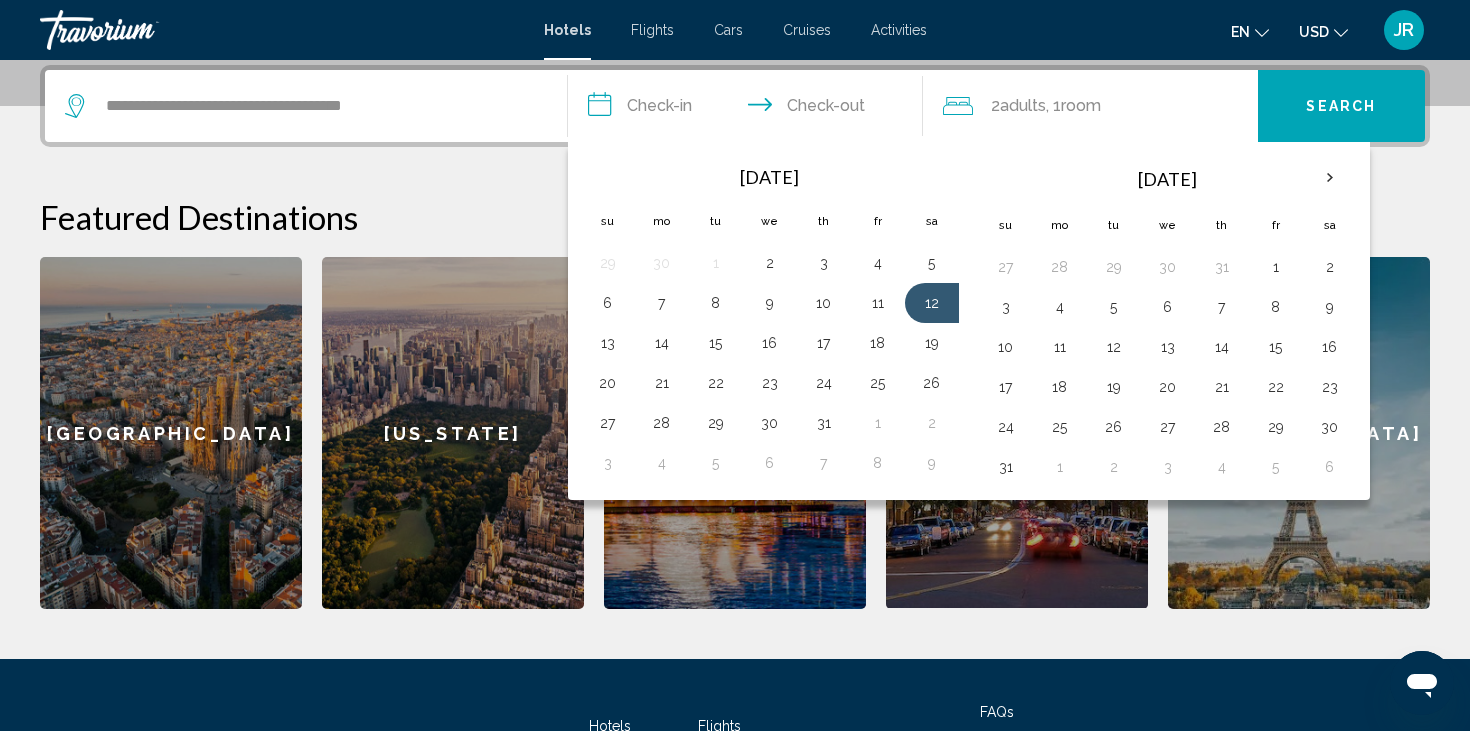 click on "**********" at bounding box center [749, 109] 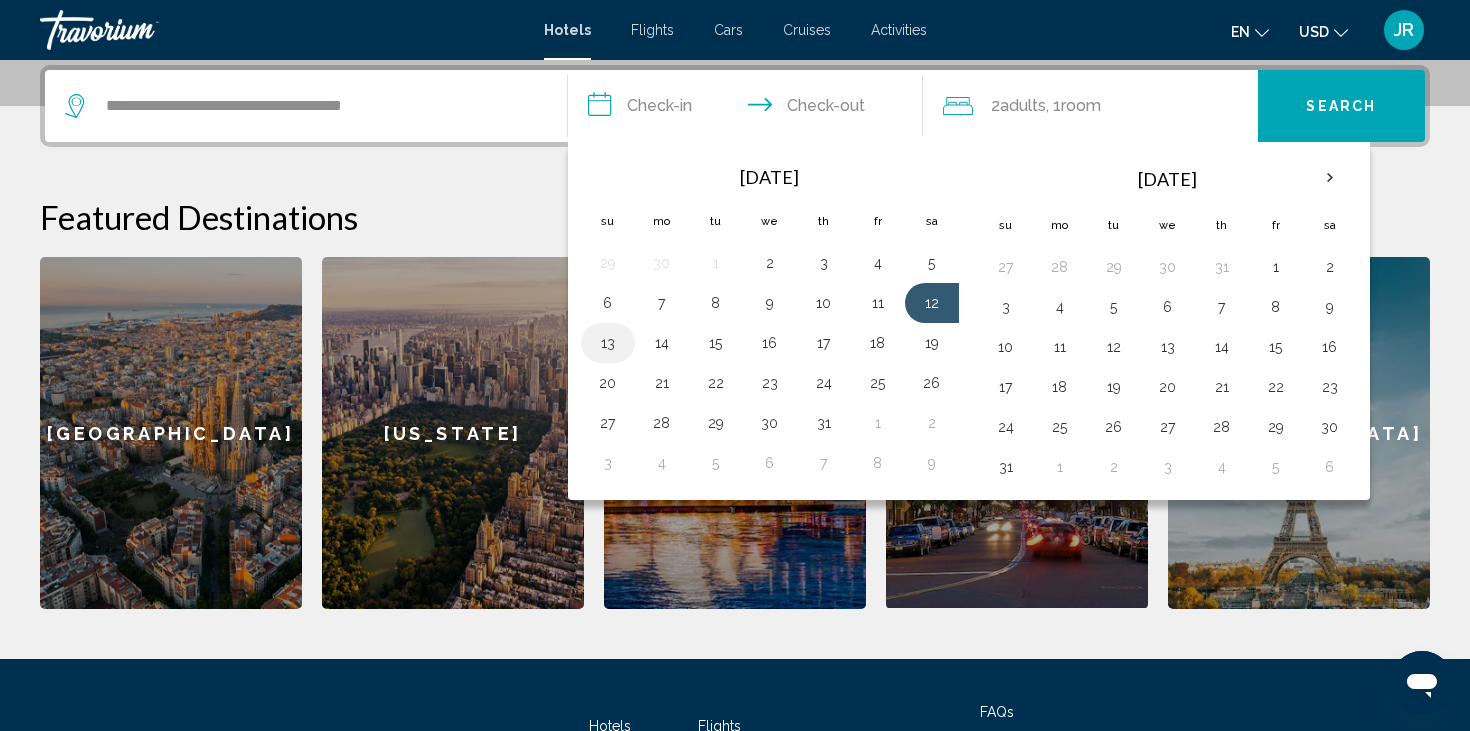 click on "13" at bounding box center [608, 343] 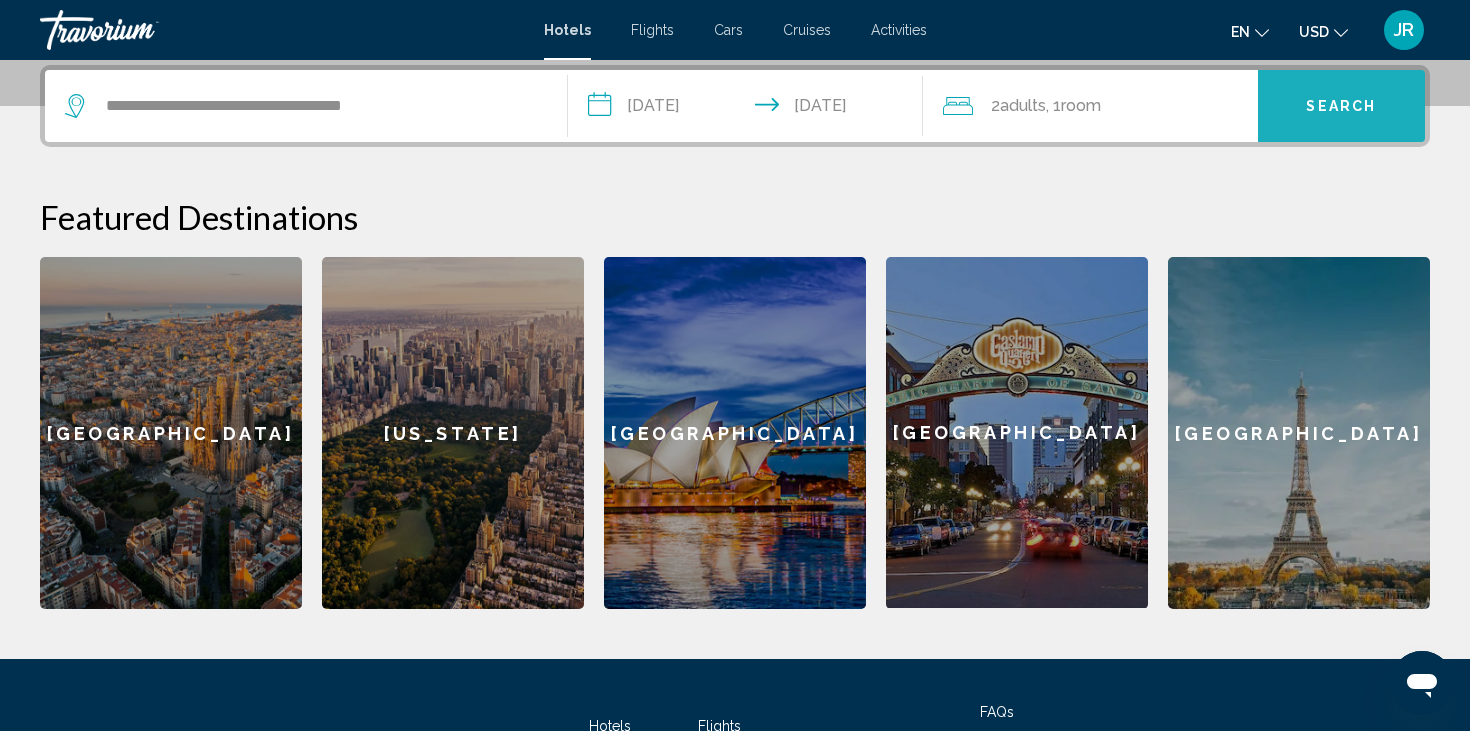click on "Search" at bounding box center (1342, 106) 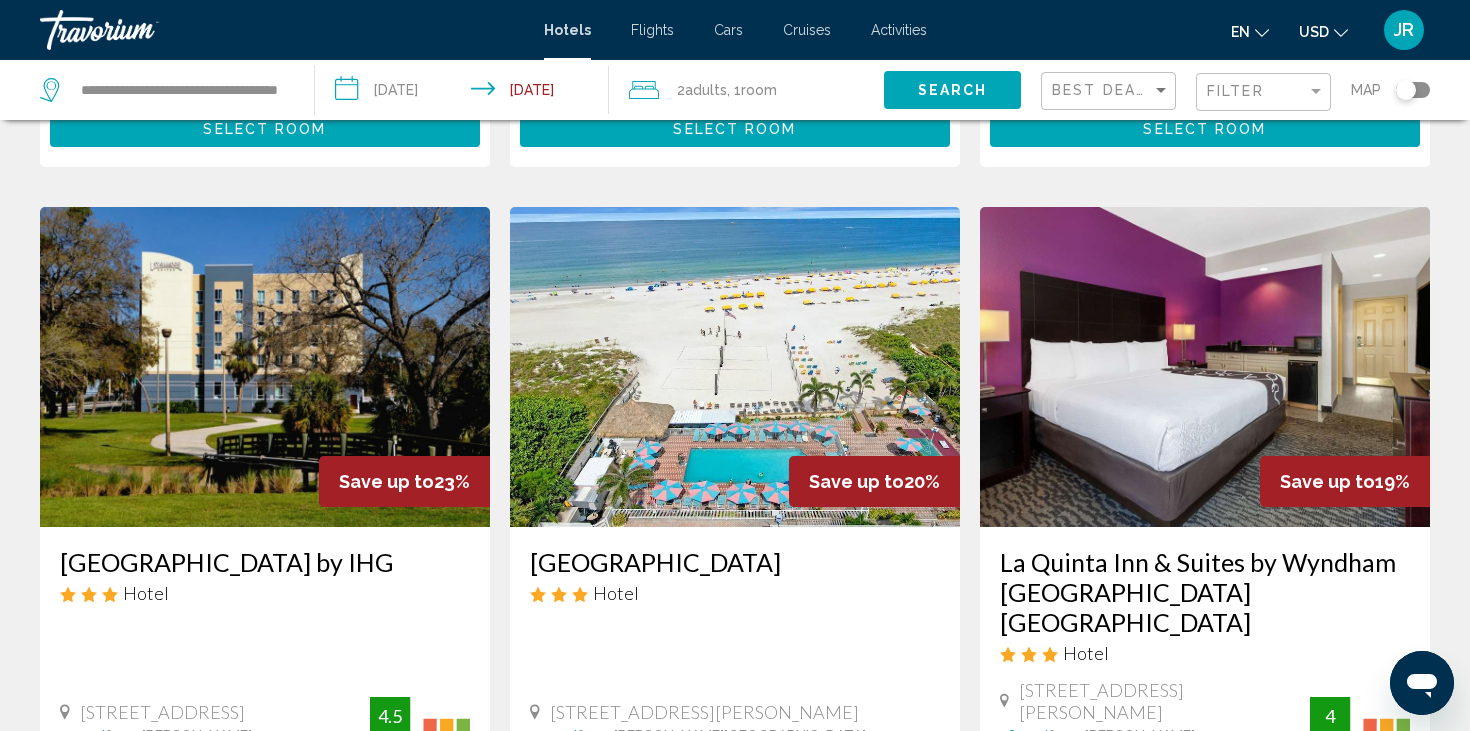 scroll, scrollTop: 996, scrollLeft: 0, axis: vertical 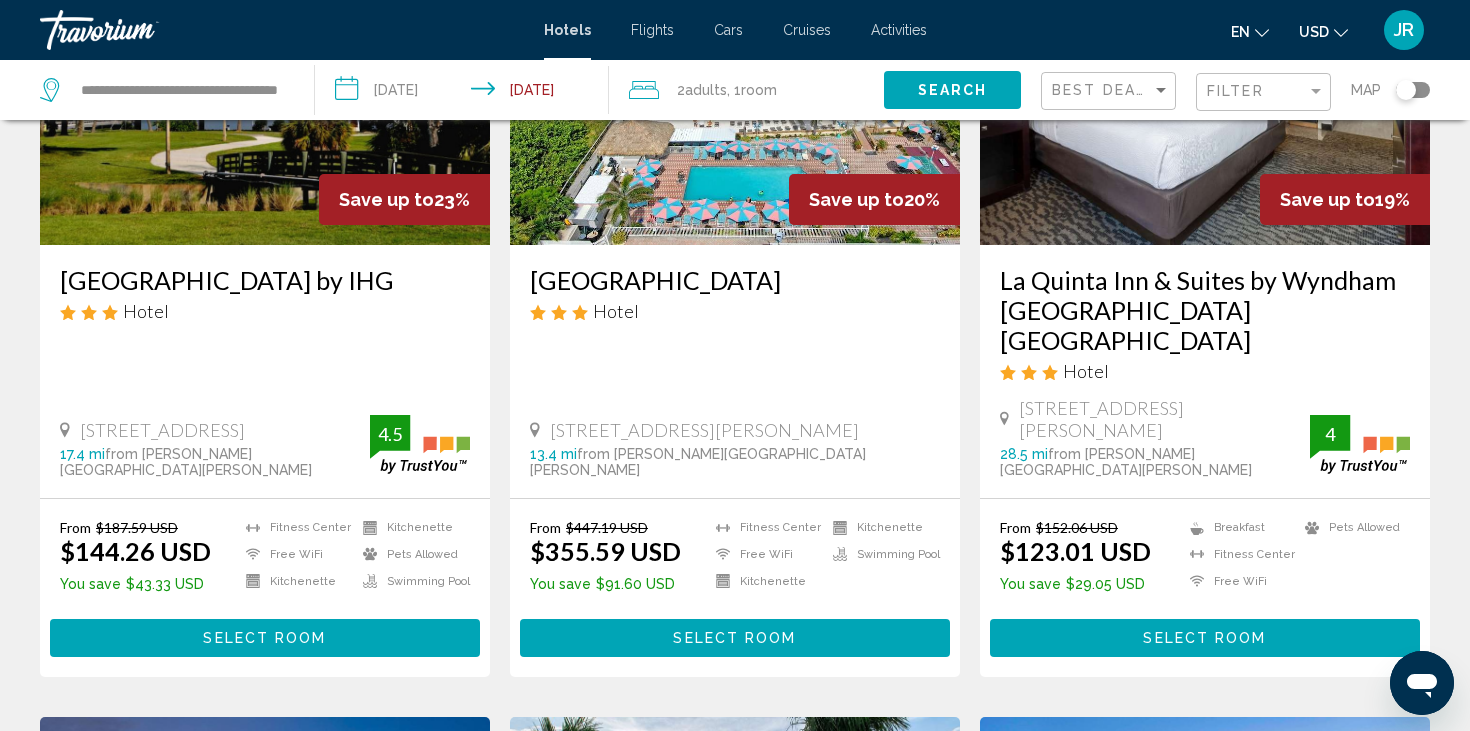 click at bounding box center [140, 30] 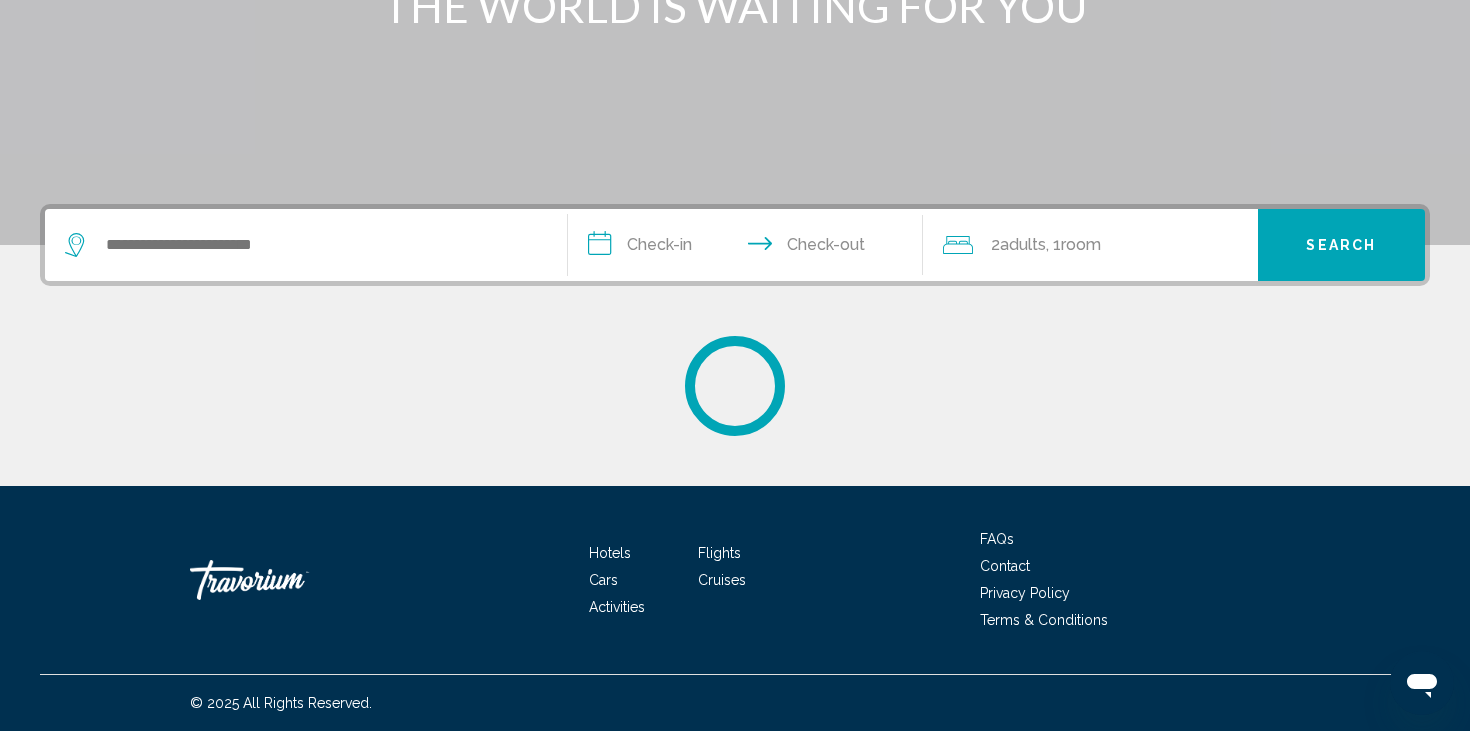scroll, scrollTop: 0, scrollLeft: 0, axis: both 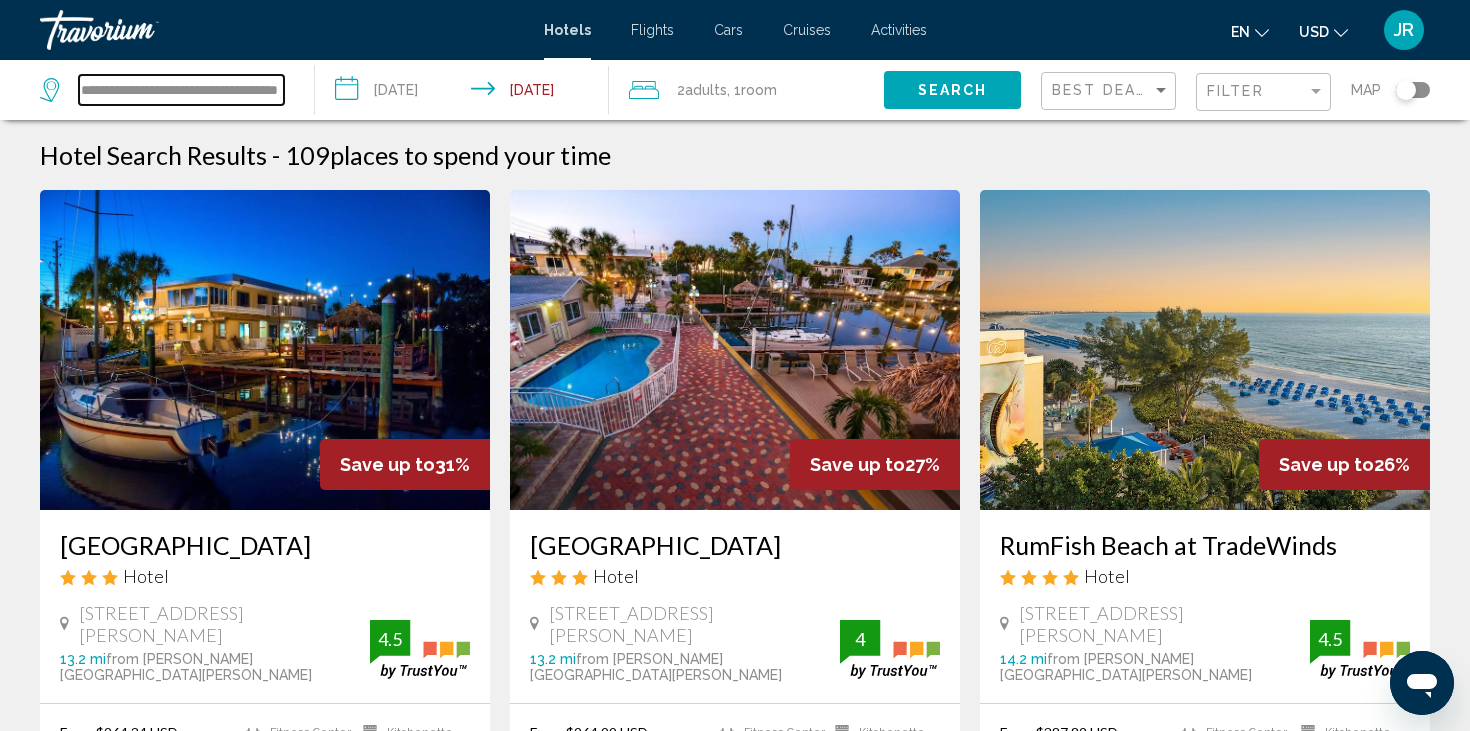 click on "**********" at bounding box center (181, 90) 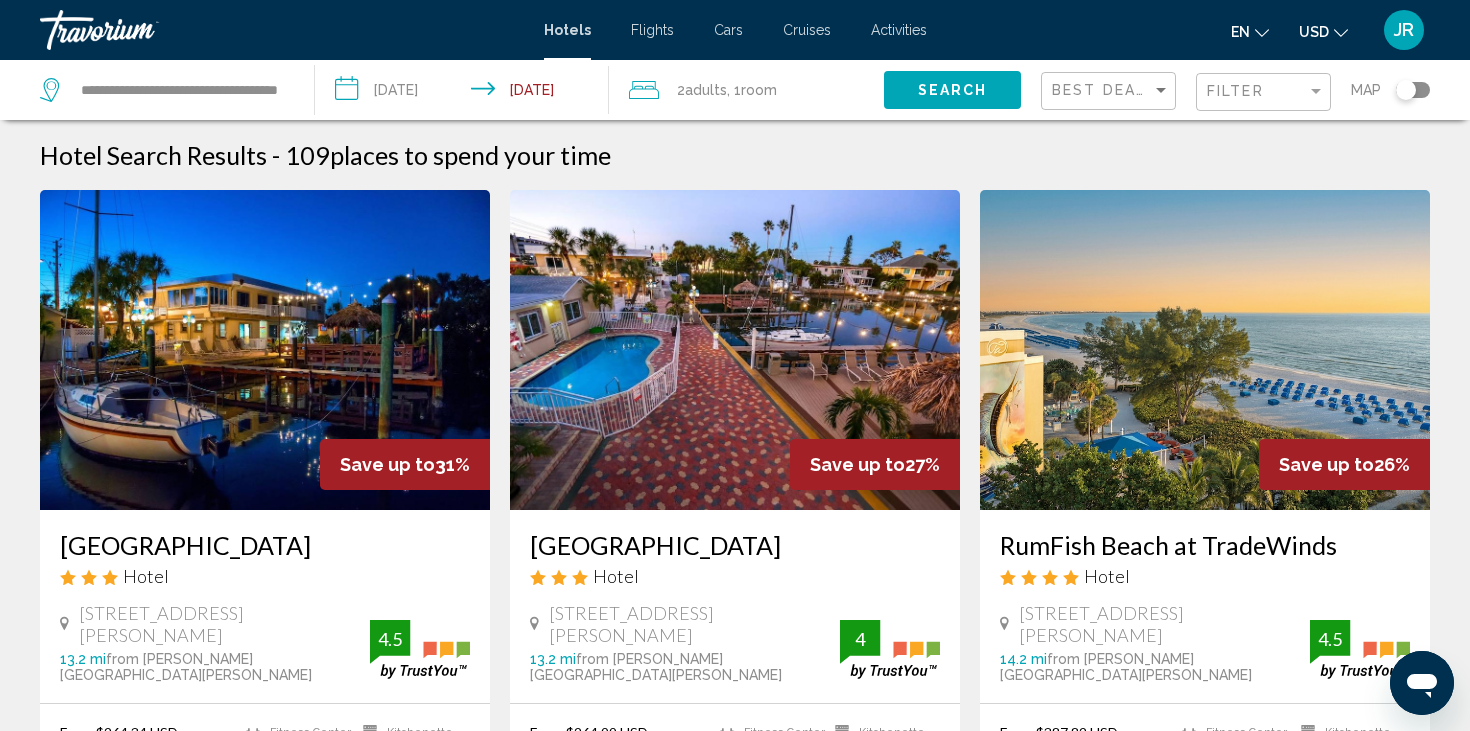 click on "**********" 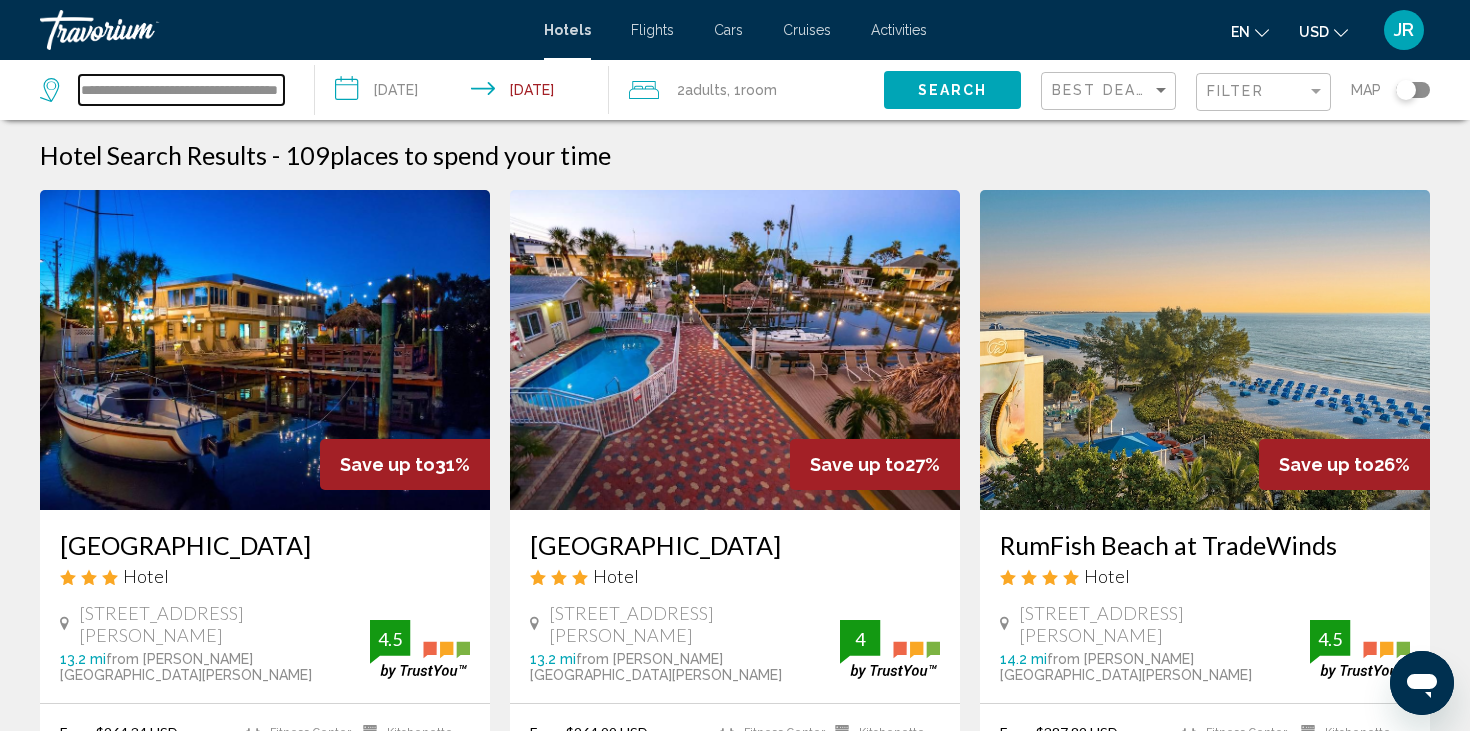 click on "**********" at bounding box center [181, 90] 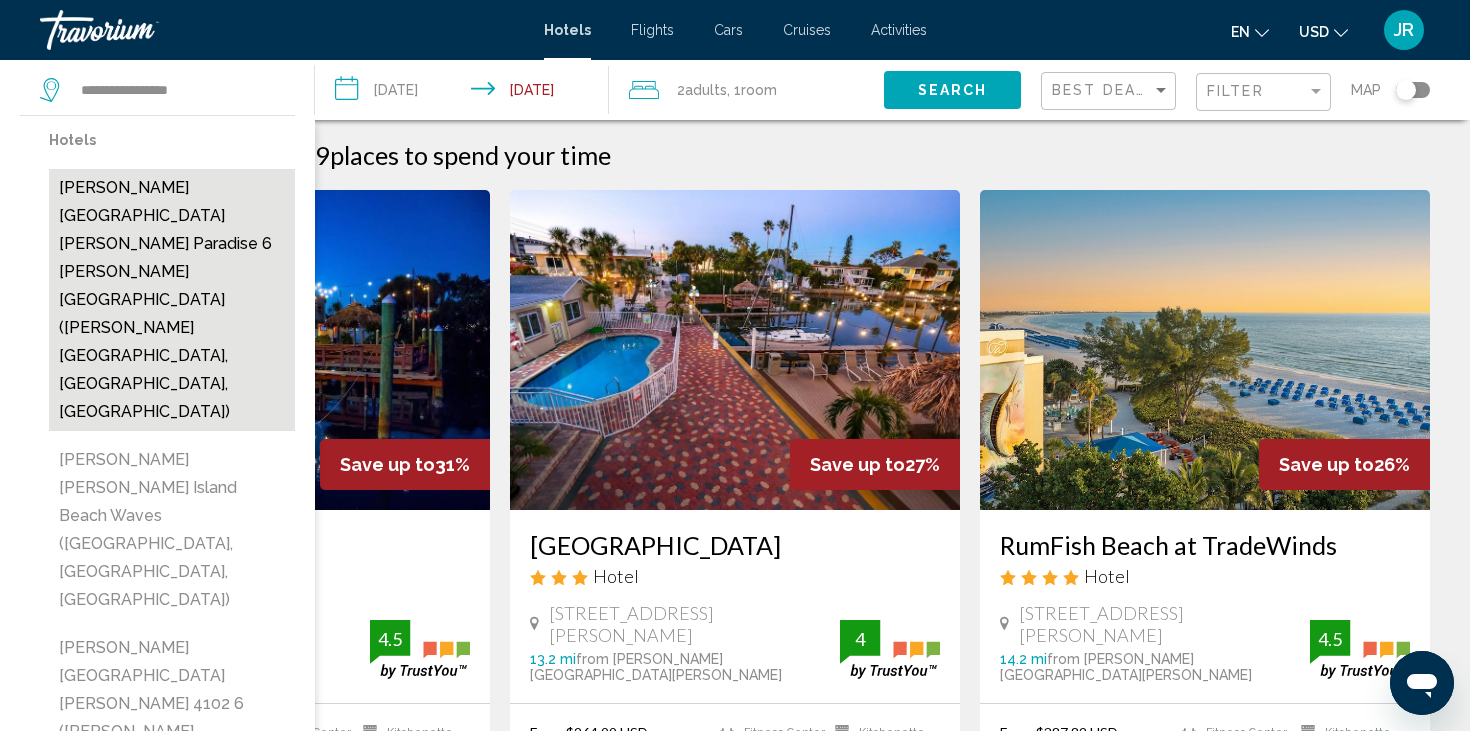 click on "[PERSON_NAME][GEOGRAPHIC_DATA][PERSON_NAME] Paradise 6 [PERSON_NAME][GEOGRAPHIC_DATA] ([PERSON_NAME][GEOGRAPHIC_DATA], [GEOGRAPHIC_DATA], [GEOGRAPHIC_DATA])" at bounding box center (172, 300) 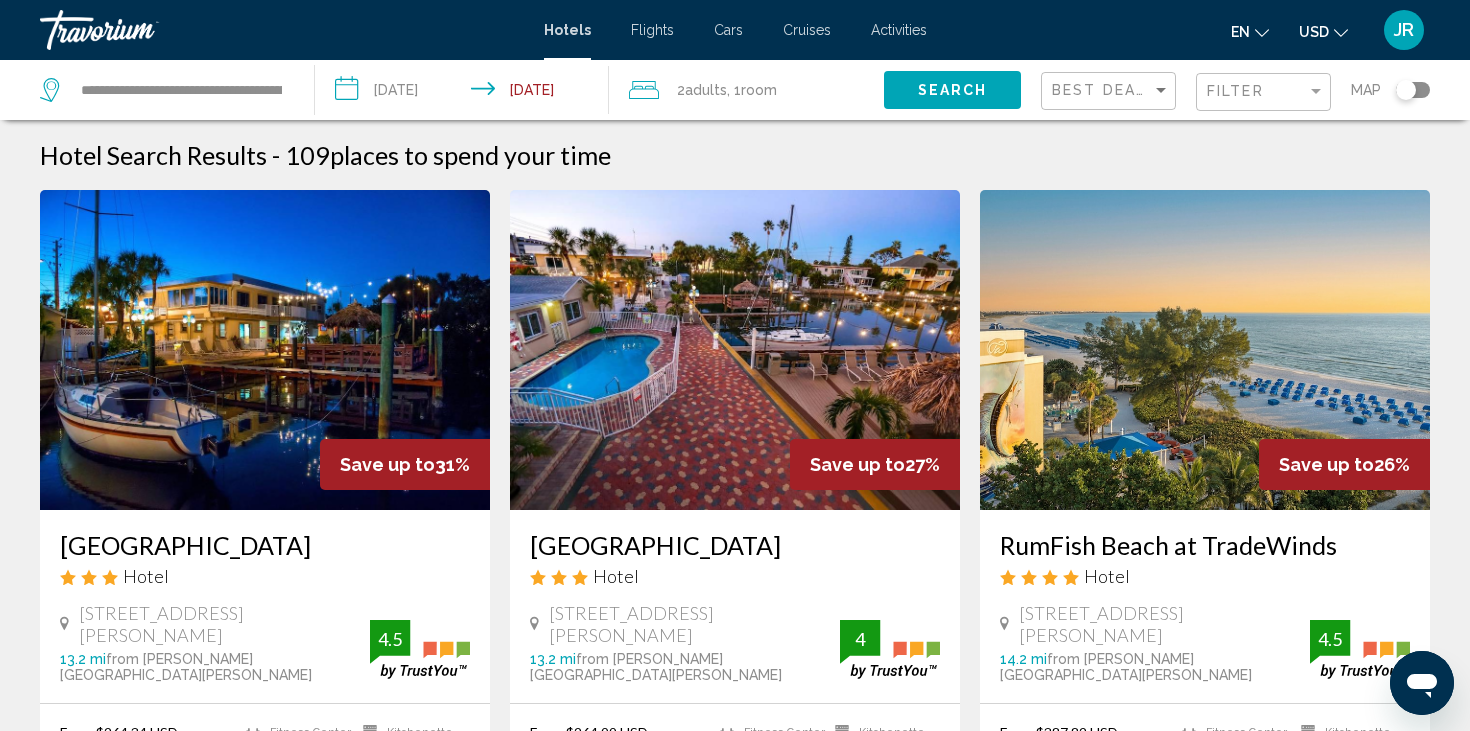 click on "Search" 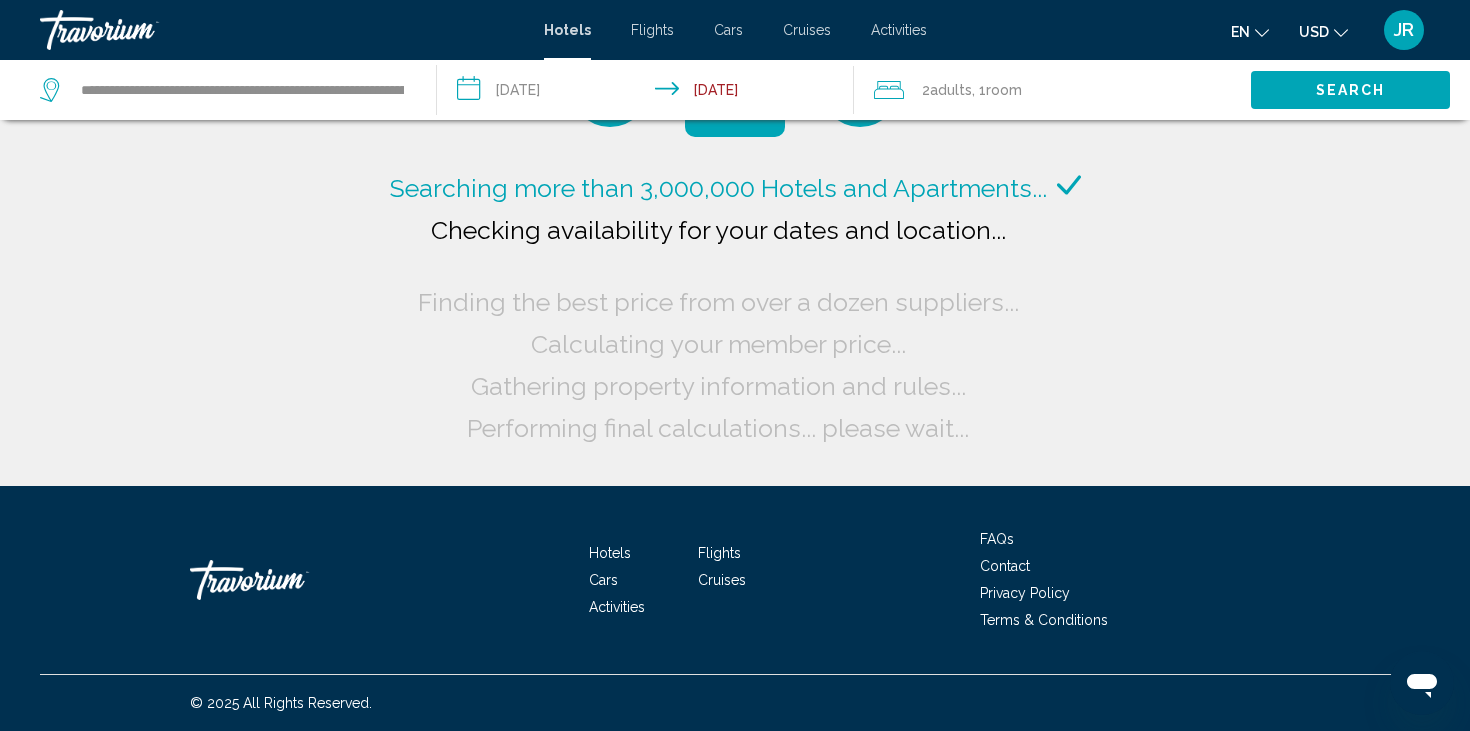 scroll, scrollTop: 0, scrollLeft: 0, axis: both 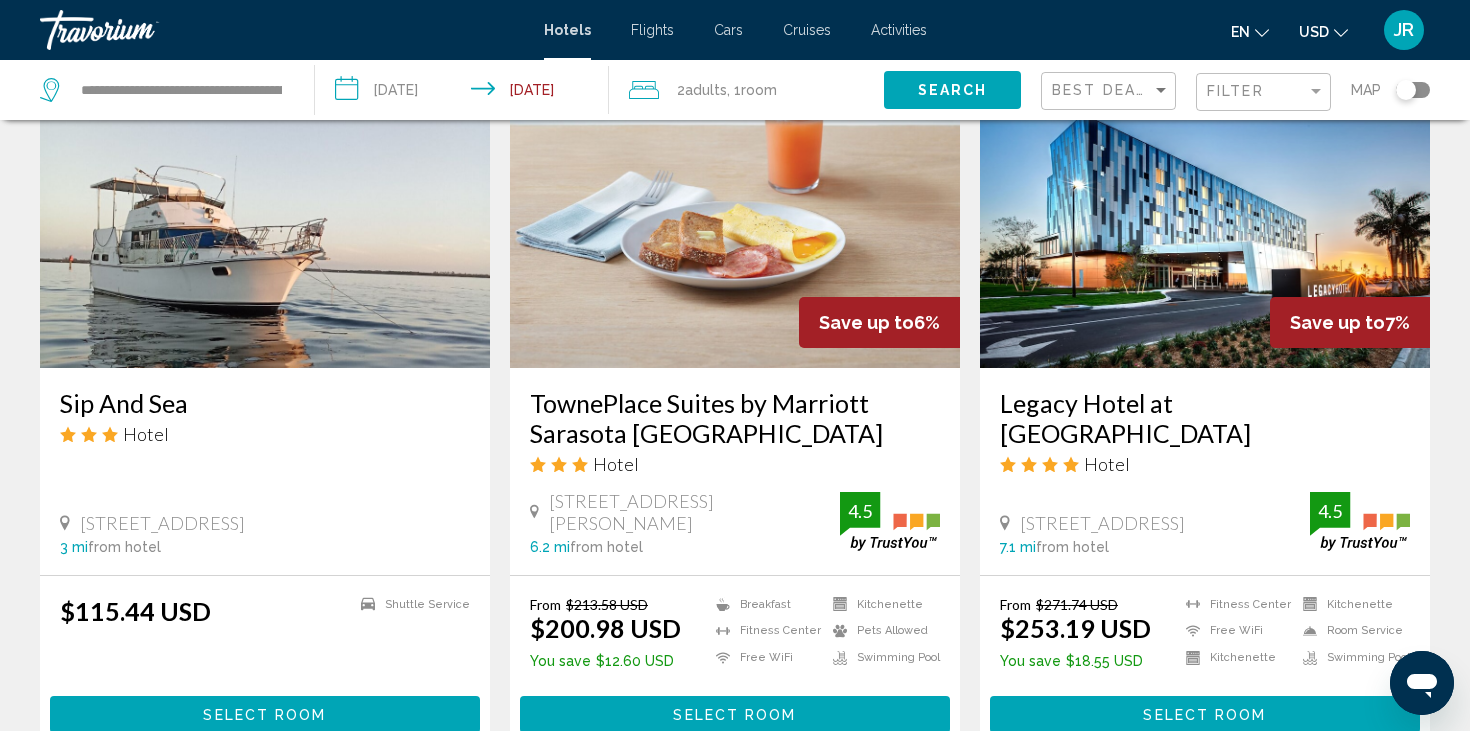 click on "page  2" at bounding box center [595, 813] 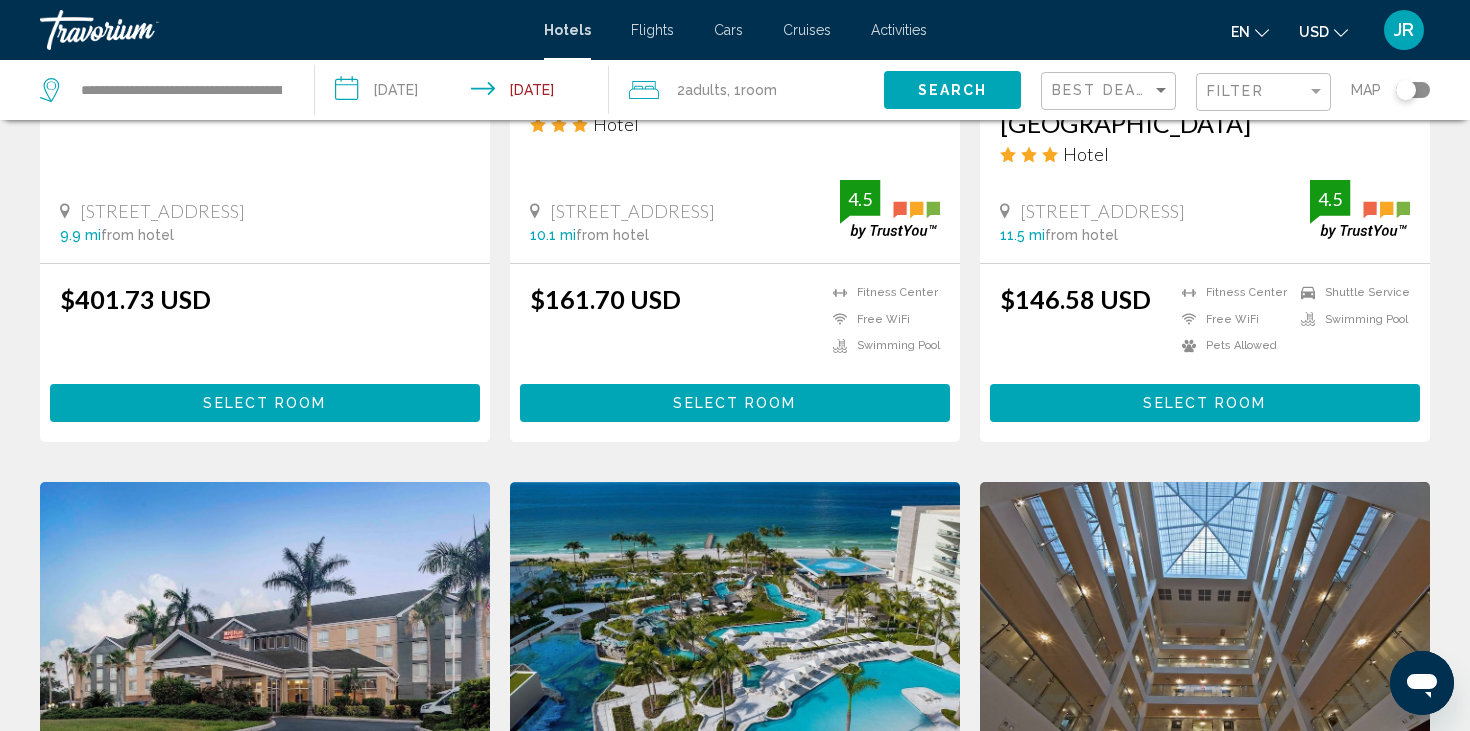 scroll, scrollTop: 1722, scrollLeft: 0, axis: vertical 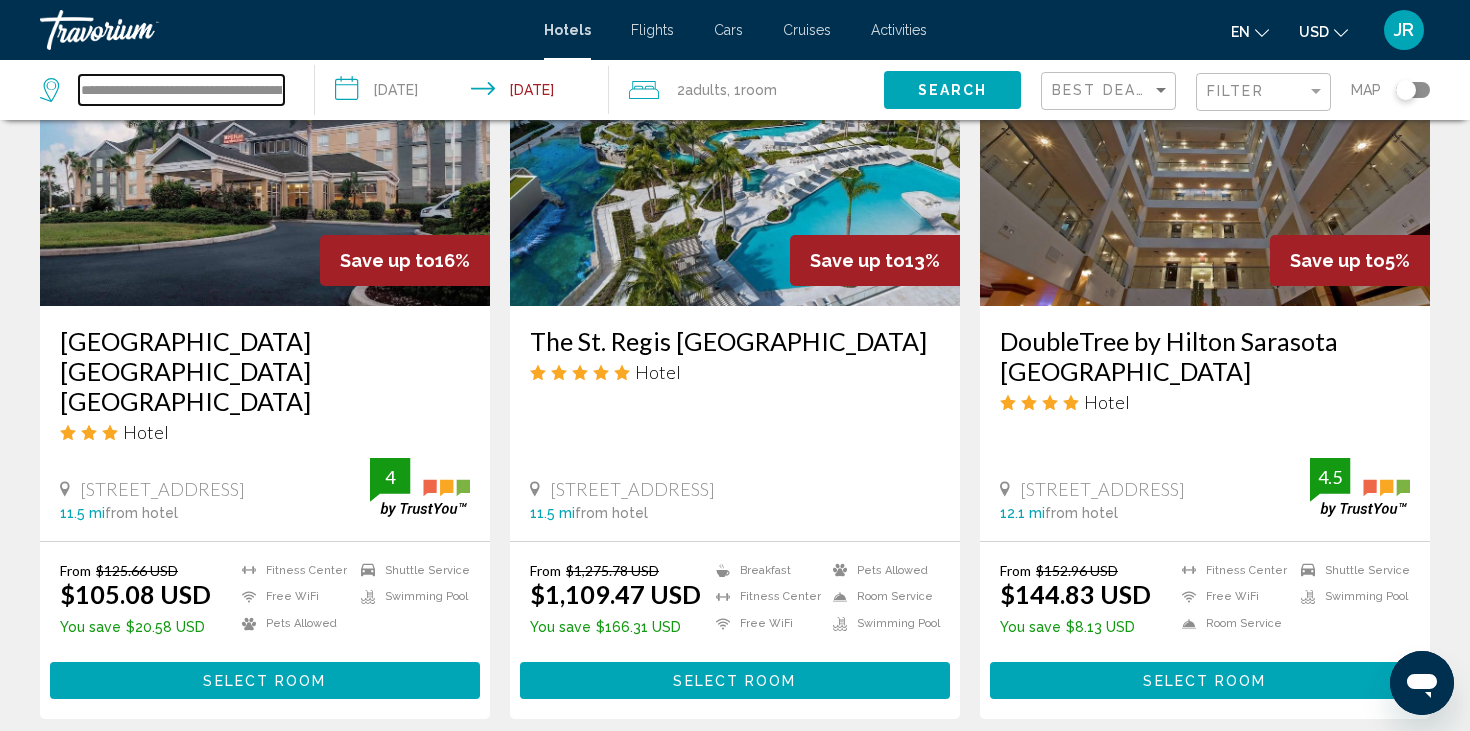 click on "**********" at bounding box center (181, 90) 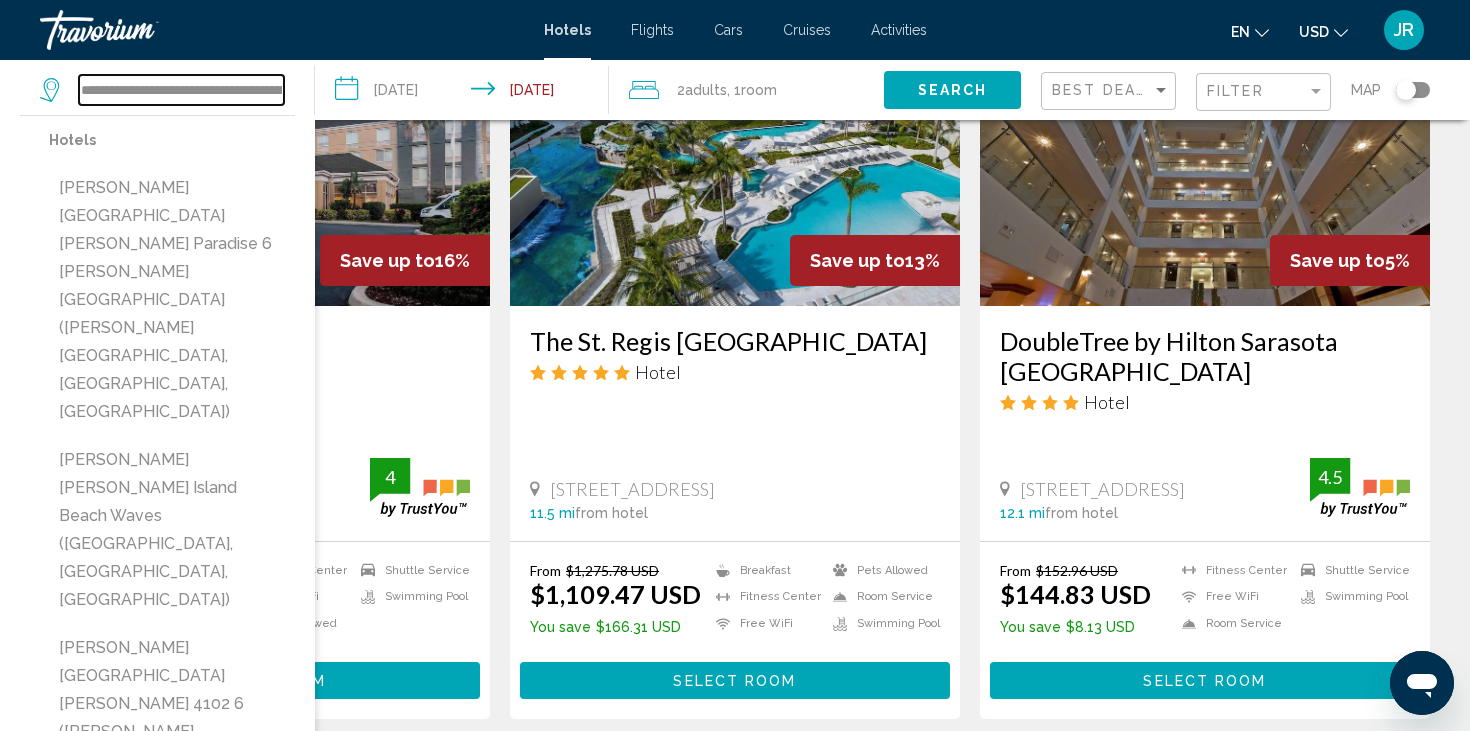 click on "**********" at bounding box center [181, 90] 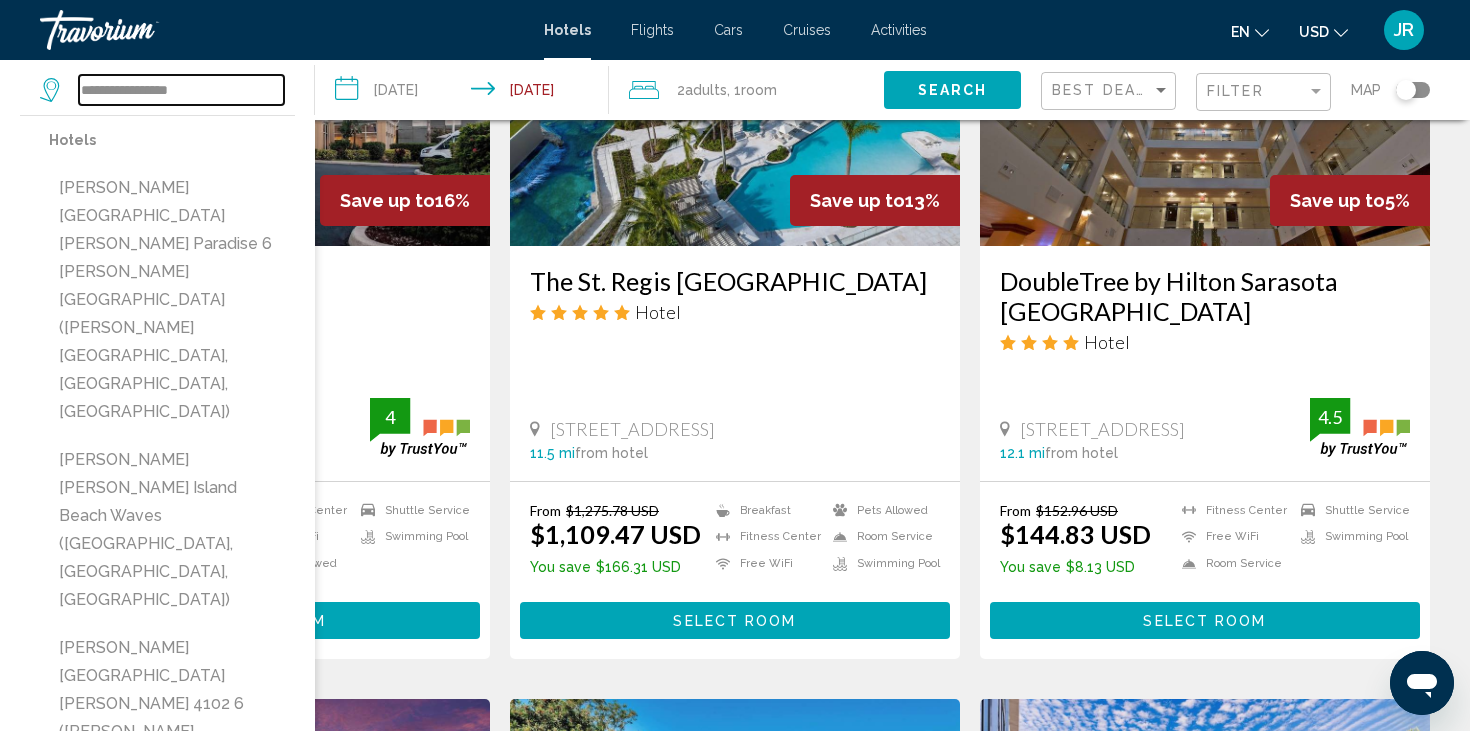 scroll, scrollTop: 1767, scrollLeft: 0, axis: vertical 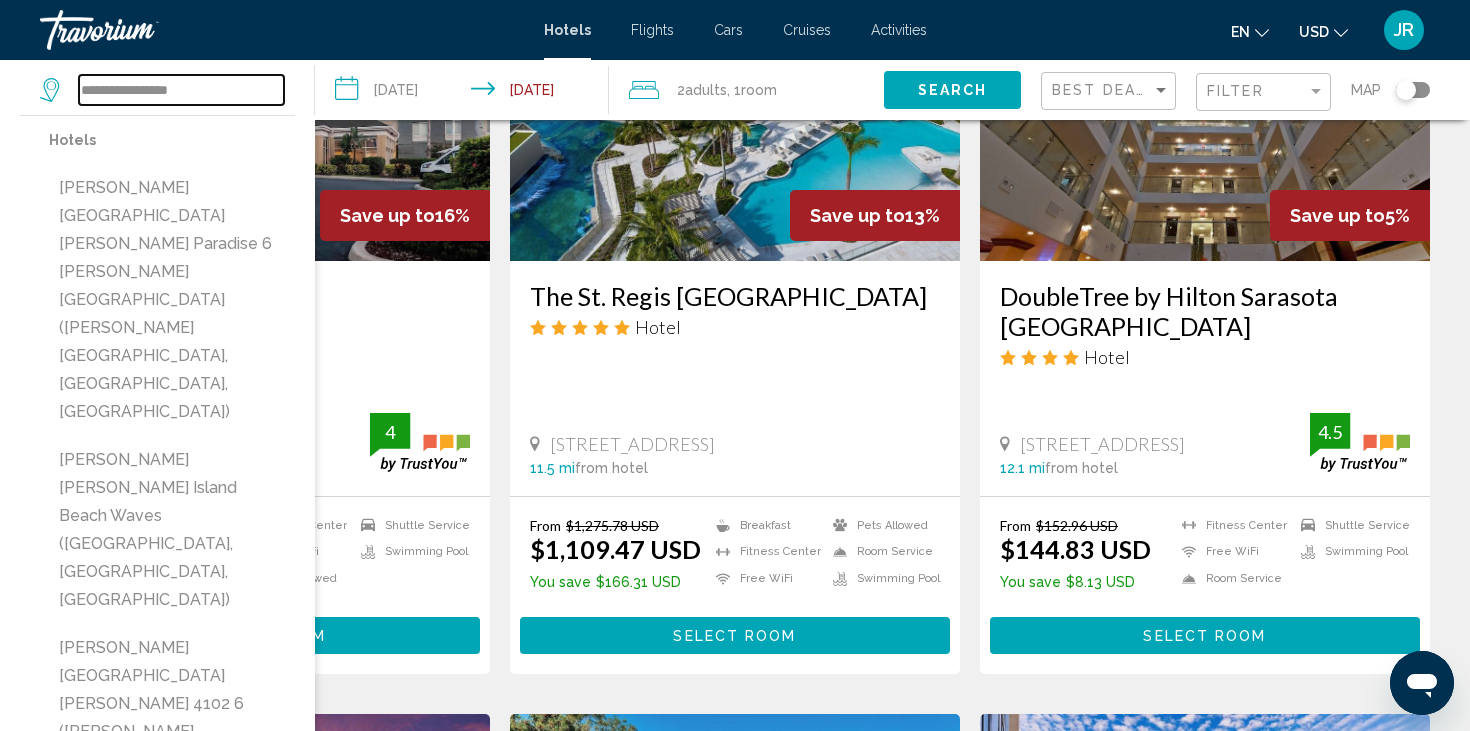 drag, startPoint x: 257, startPoint y: 92, endPoint x: 0, endPoint y: 59, distance: 259.11002 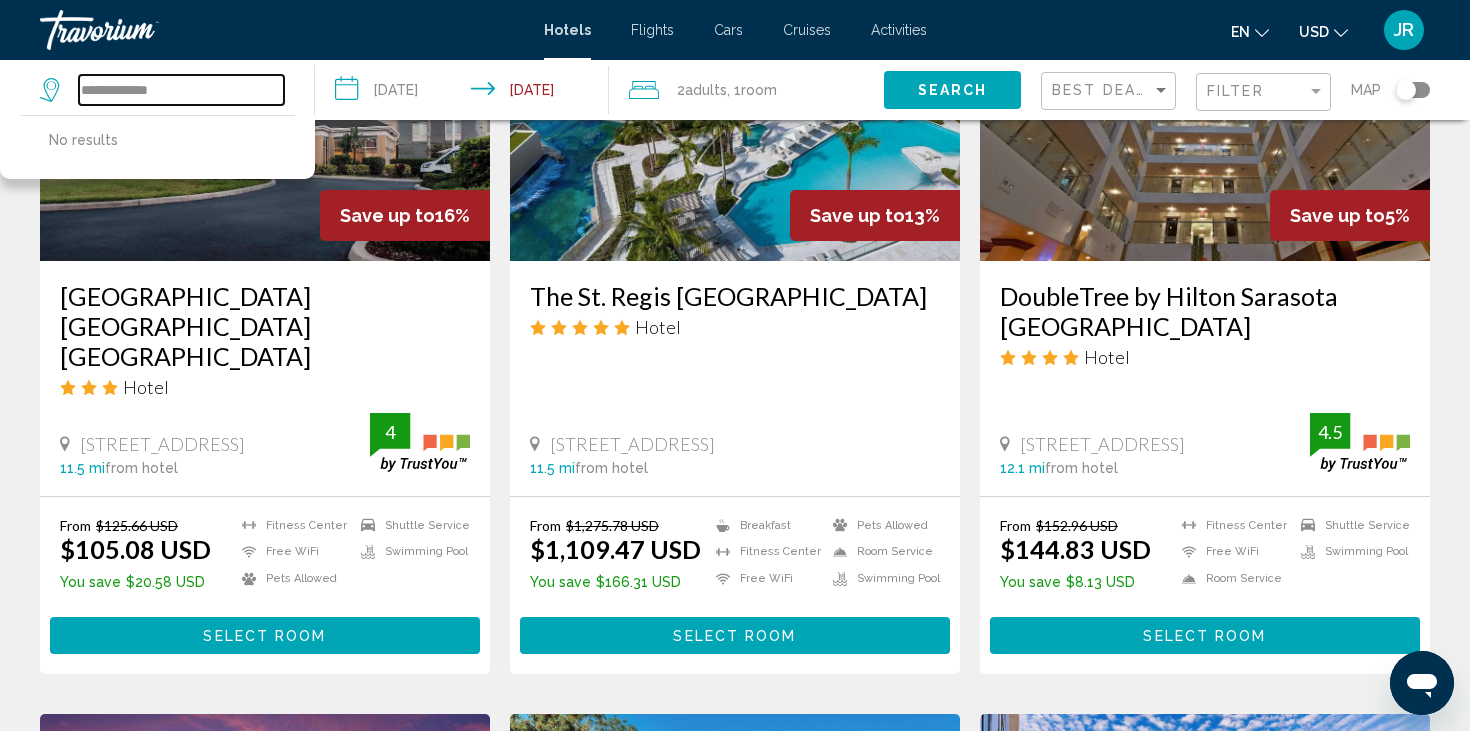 drag, startPoint x: 240, startPoint y: 95, endPoint x: 0, endPoint y: 73, distance: 241.00623 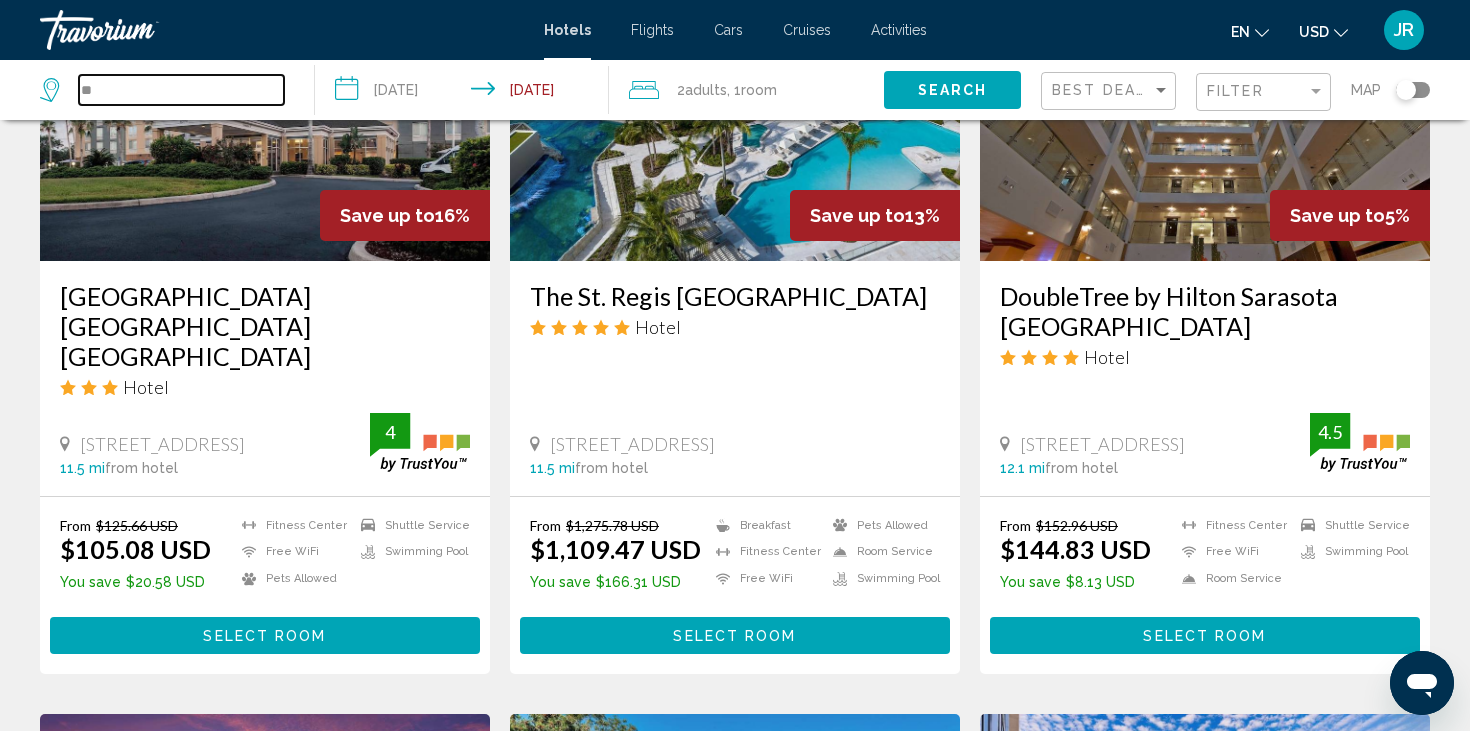 type on "*" 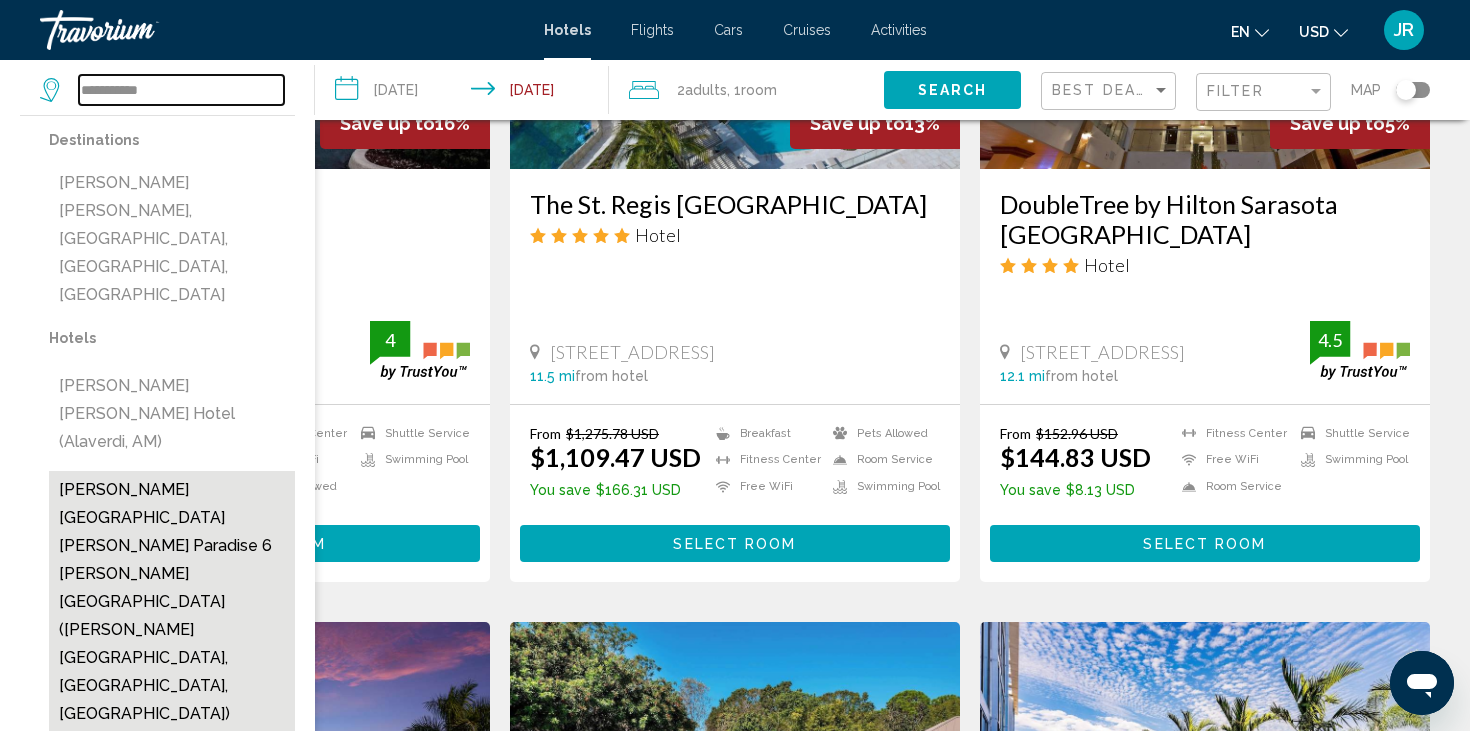 scroll, scrollTop: 1857, scrollLeft: 0, axis: vertical 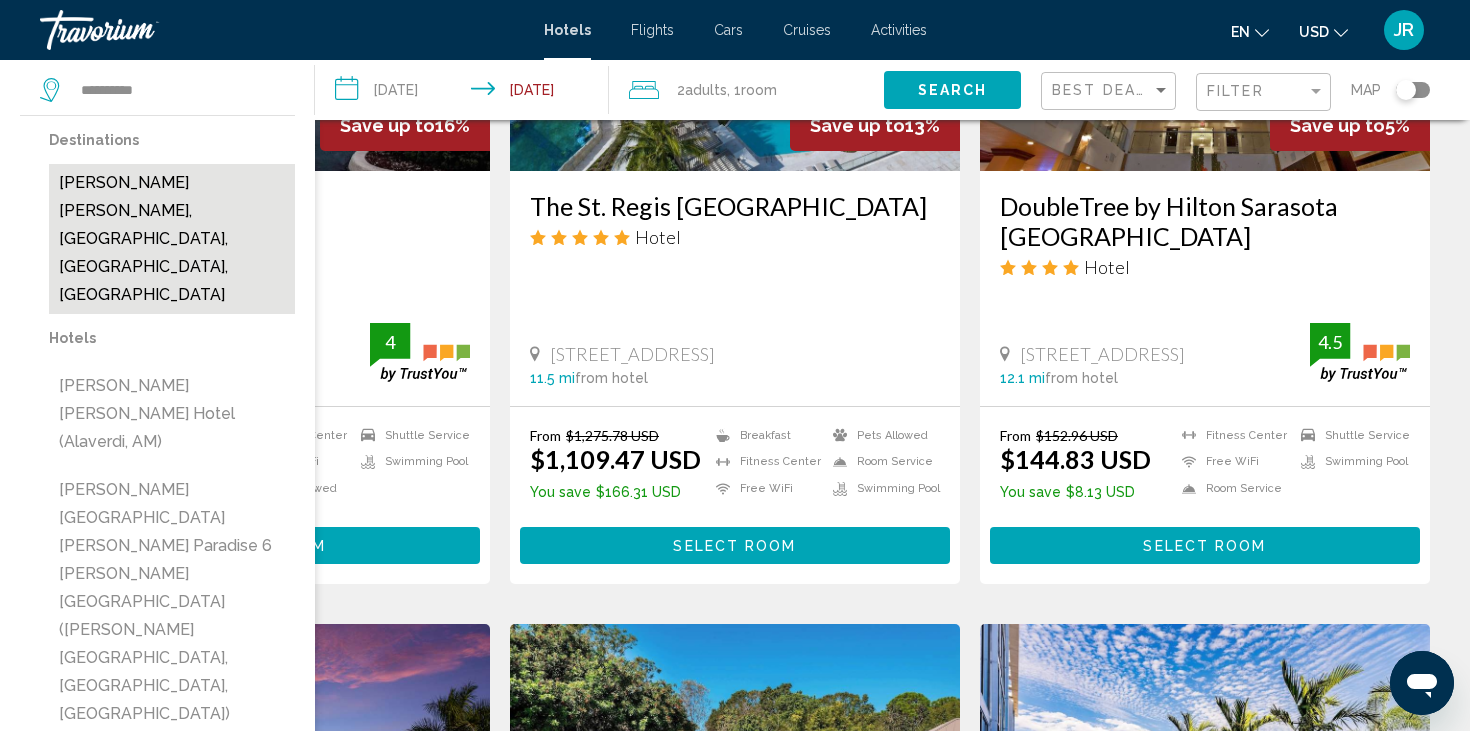 click on "[PERSON_NAME] [PERSON_NAME], [GEOGRAPHIC_DATA], [GEOGRAPHIC_DATA], [GEOGRAPHIC_DATA]" at bounding box center (172, 239) 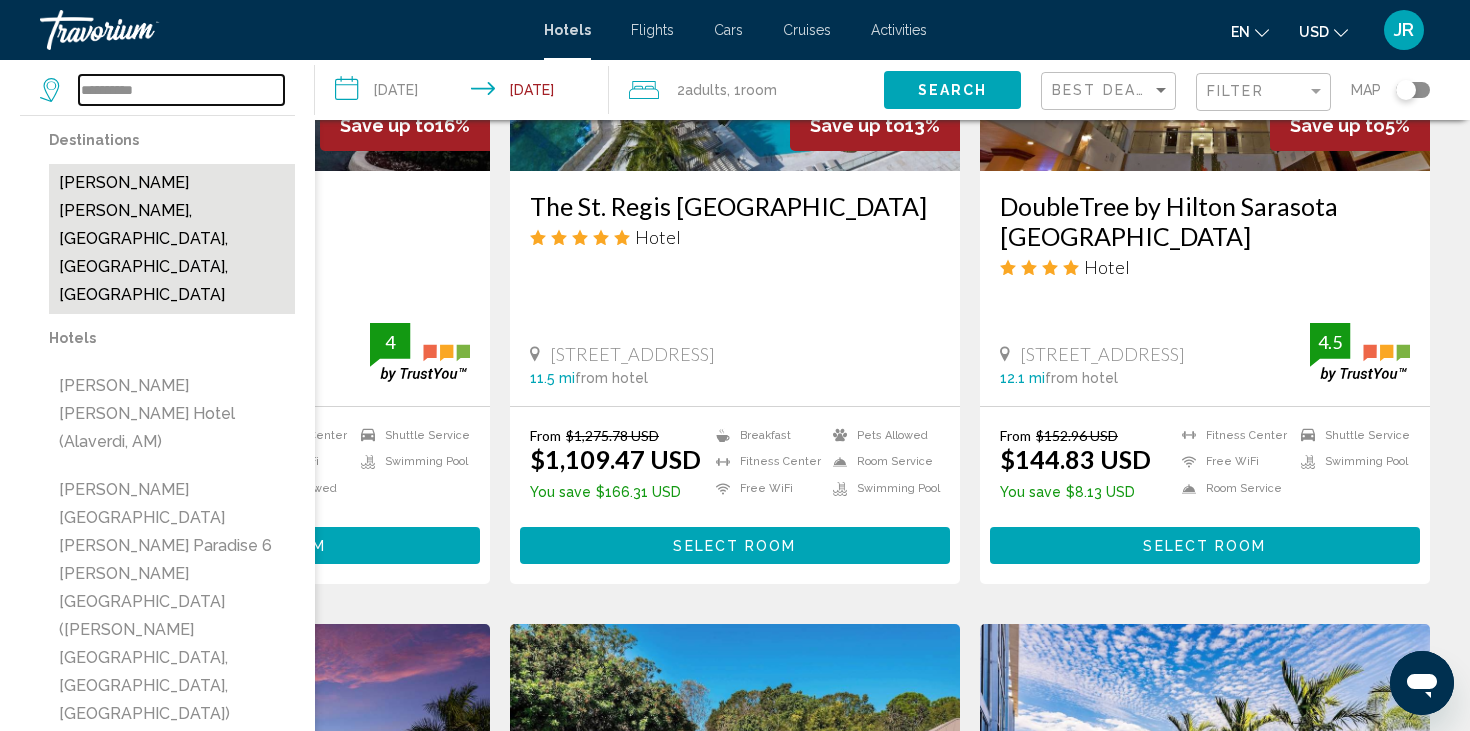 type on "**********" 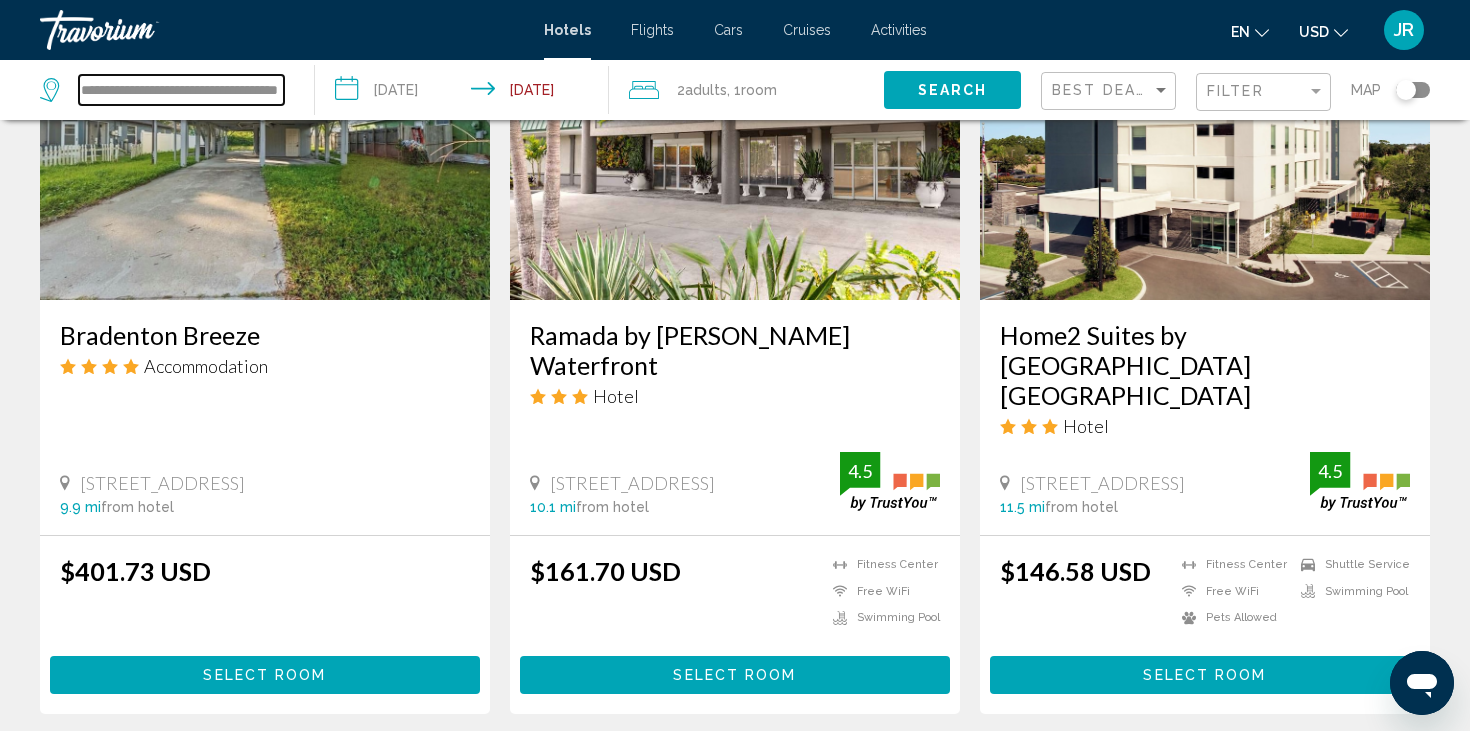 scroll, scrollTop: 808, scrollLeft: 0, axis: vertical 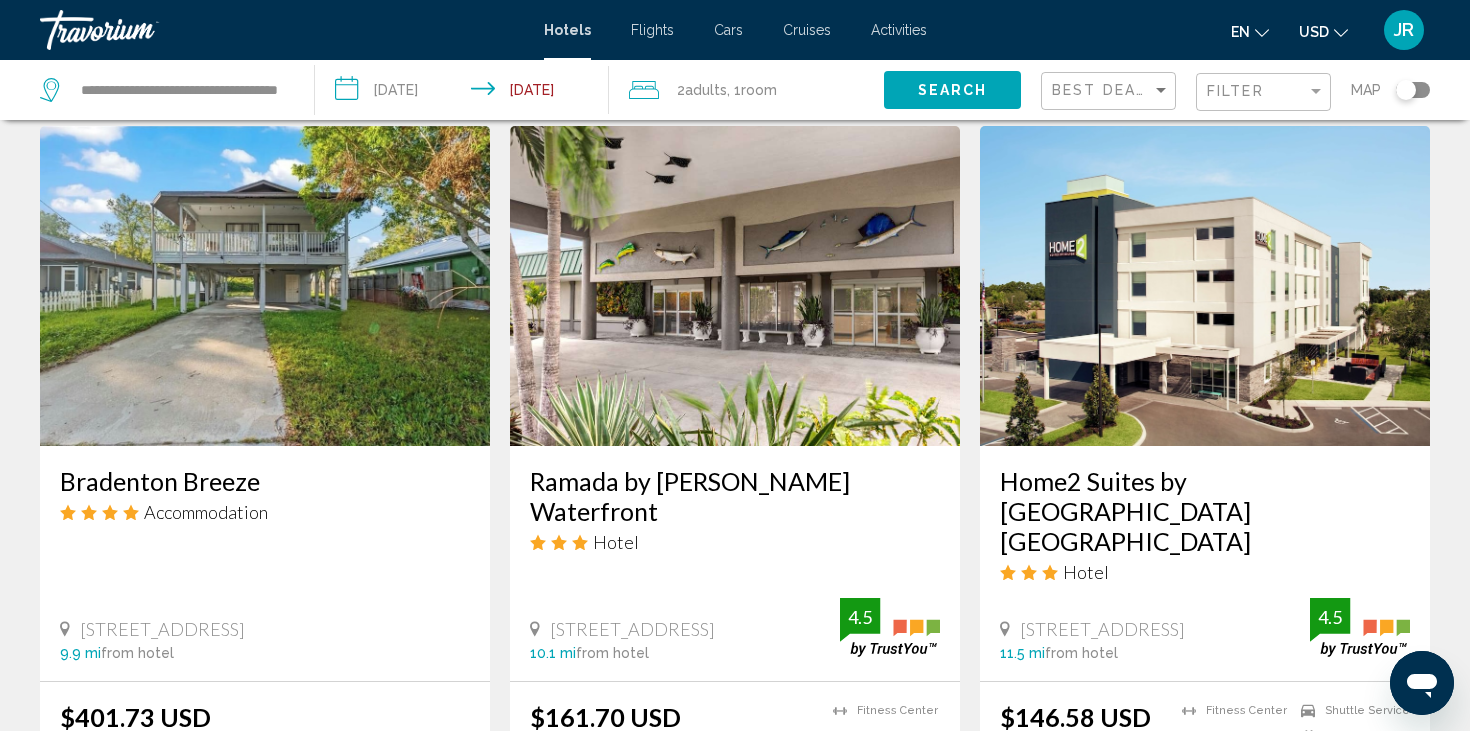 click on "Search" 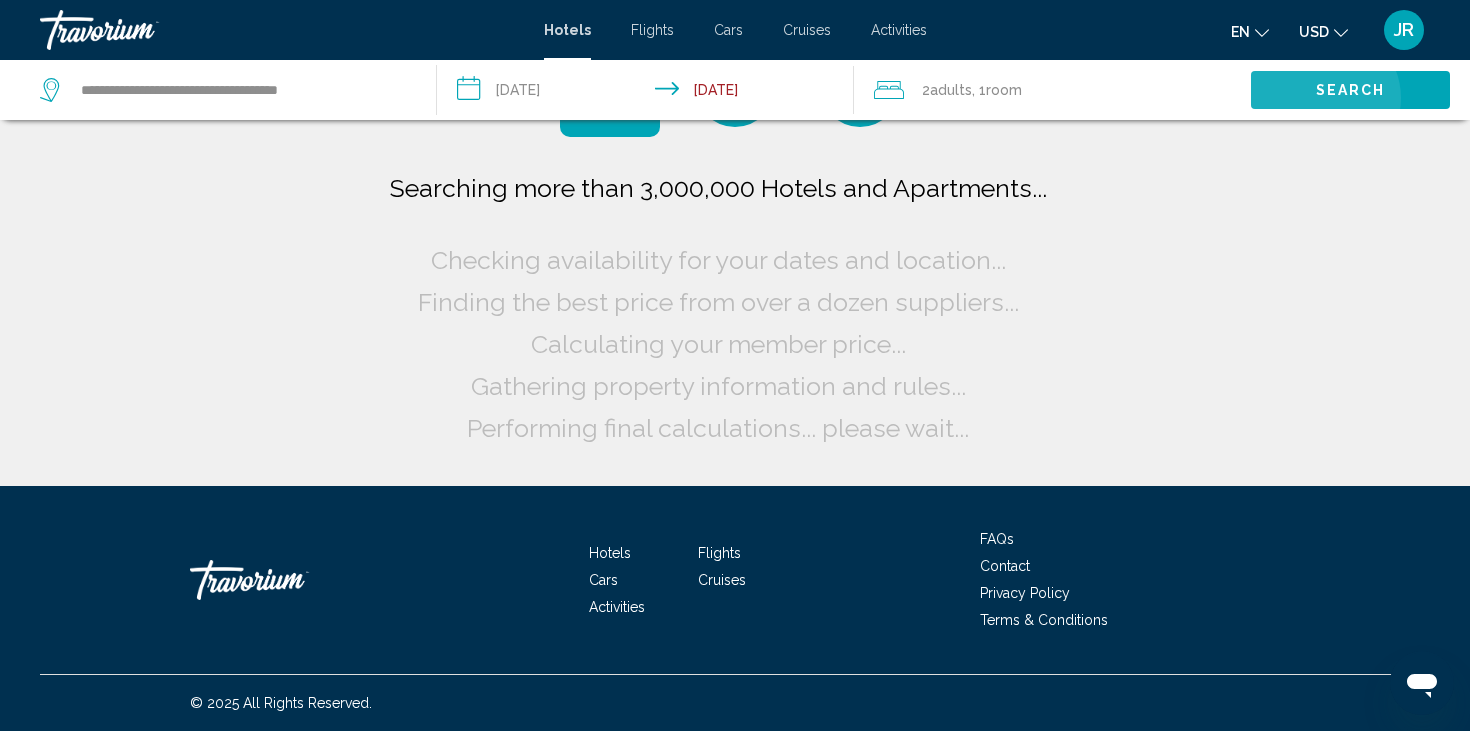 scroll, scrollTop: 0, scrollLeft: 0, axis: both 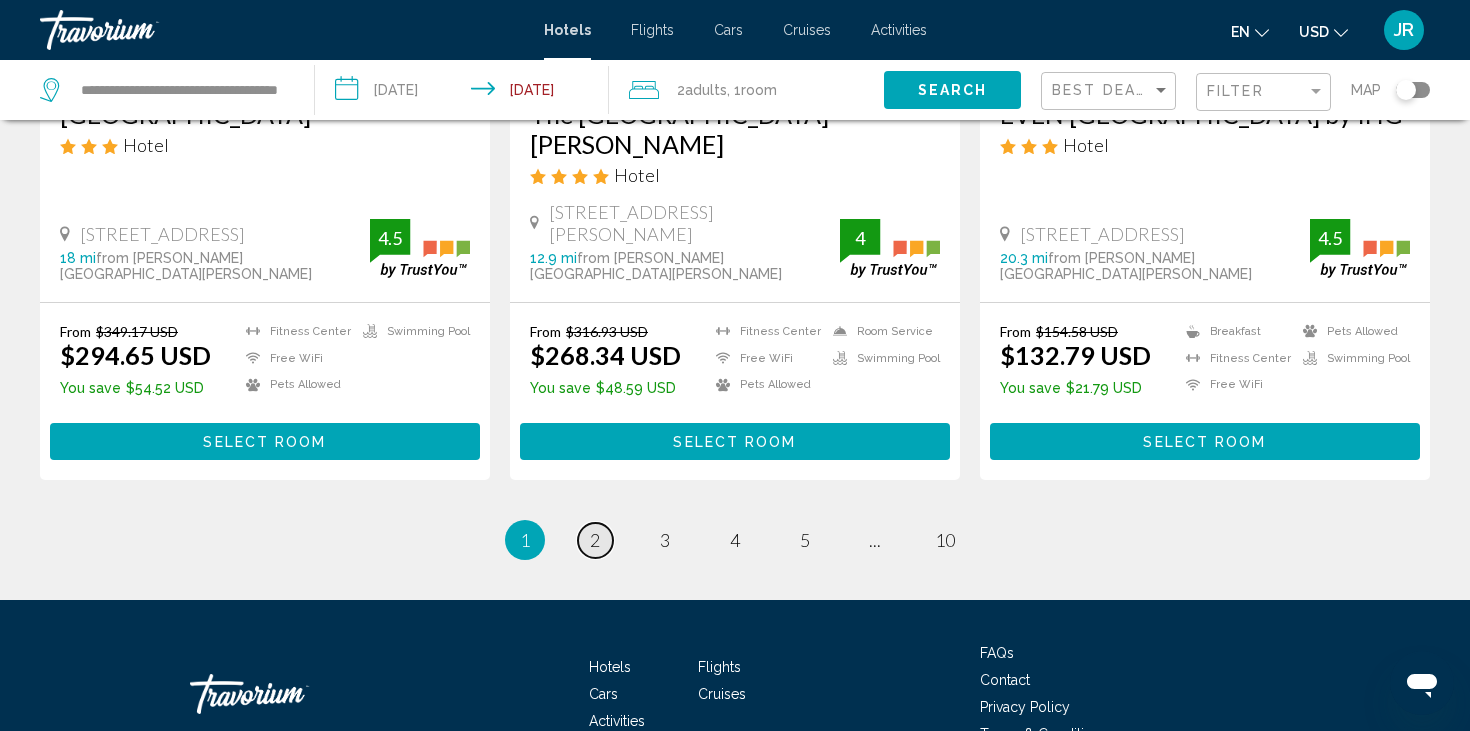 click on "page  2" at bounding box center (595, 540) 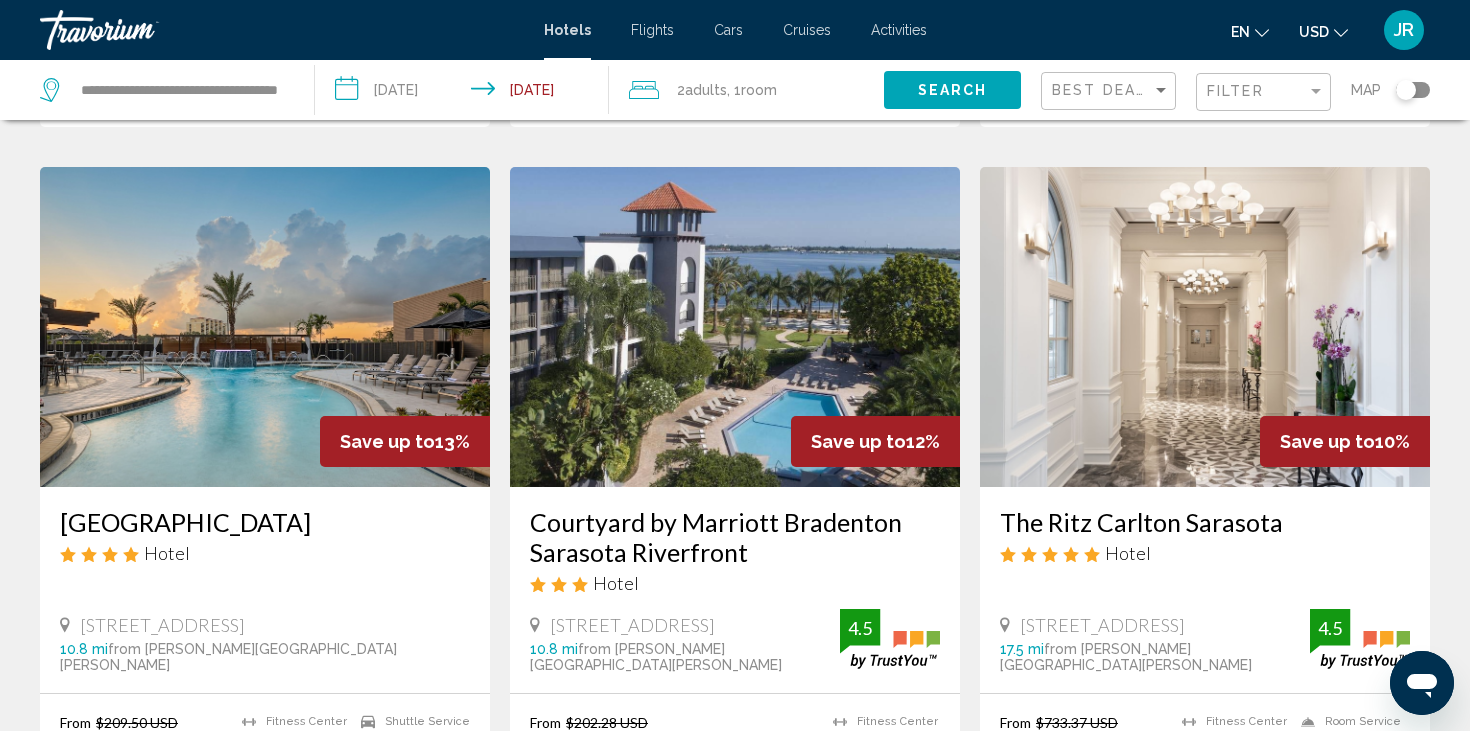 scroll, scrollTop: 1622, scrollLeft: 0, axis: vertical 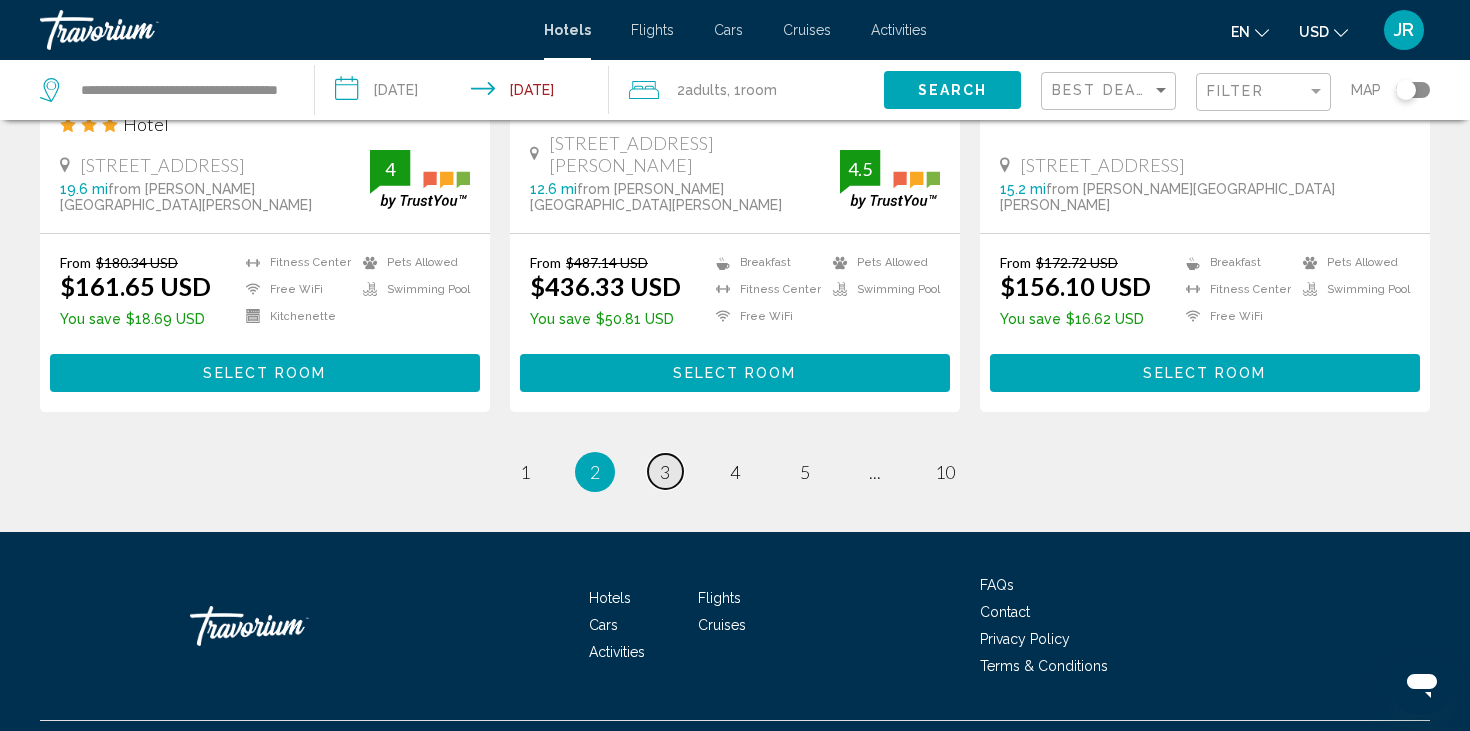 click on "page  3" at bounding box center [665, 471] 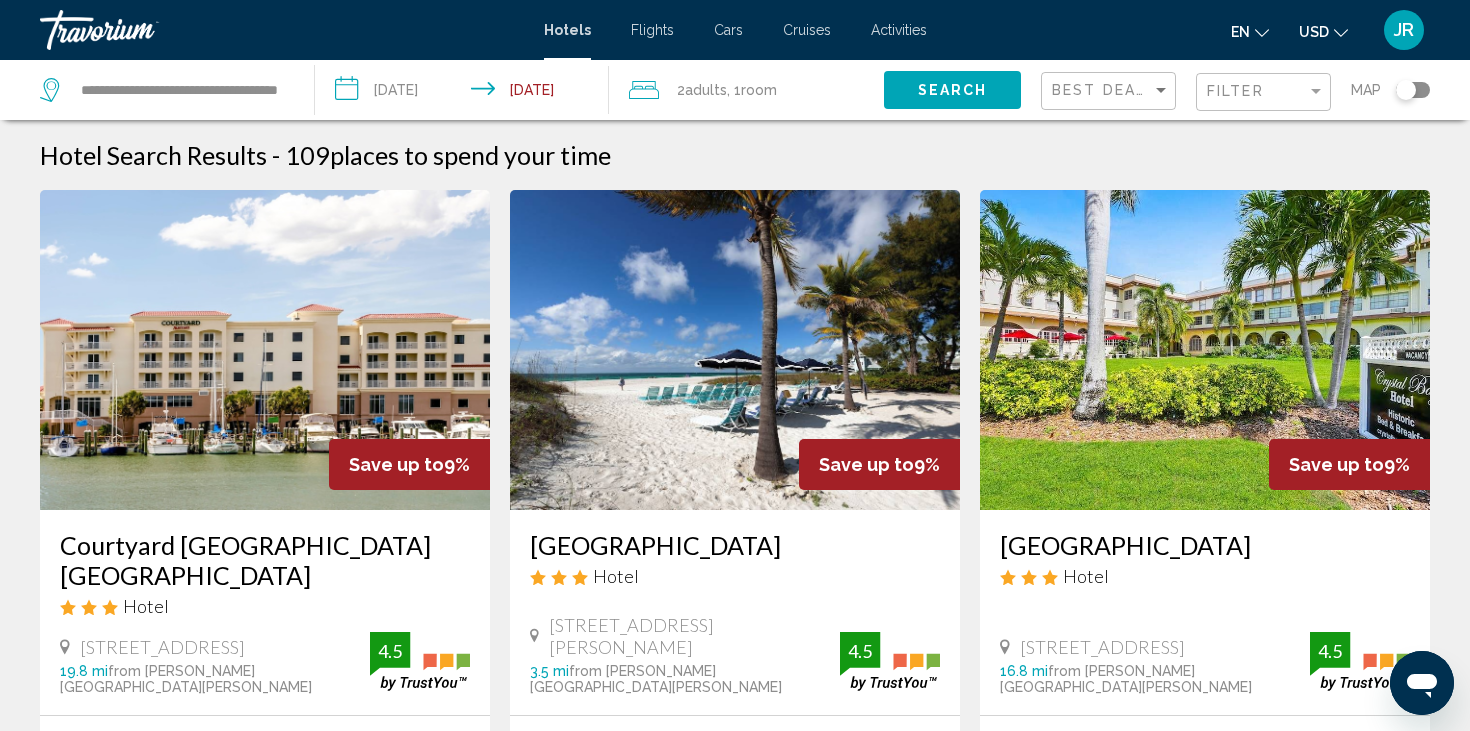 scroll, scrollTop: 0, scrollLeft: 0, axis: both 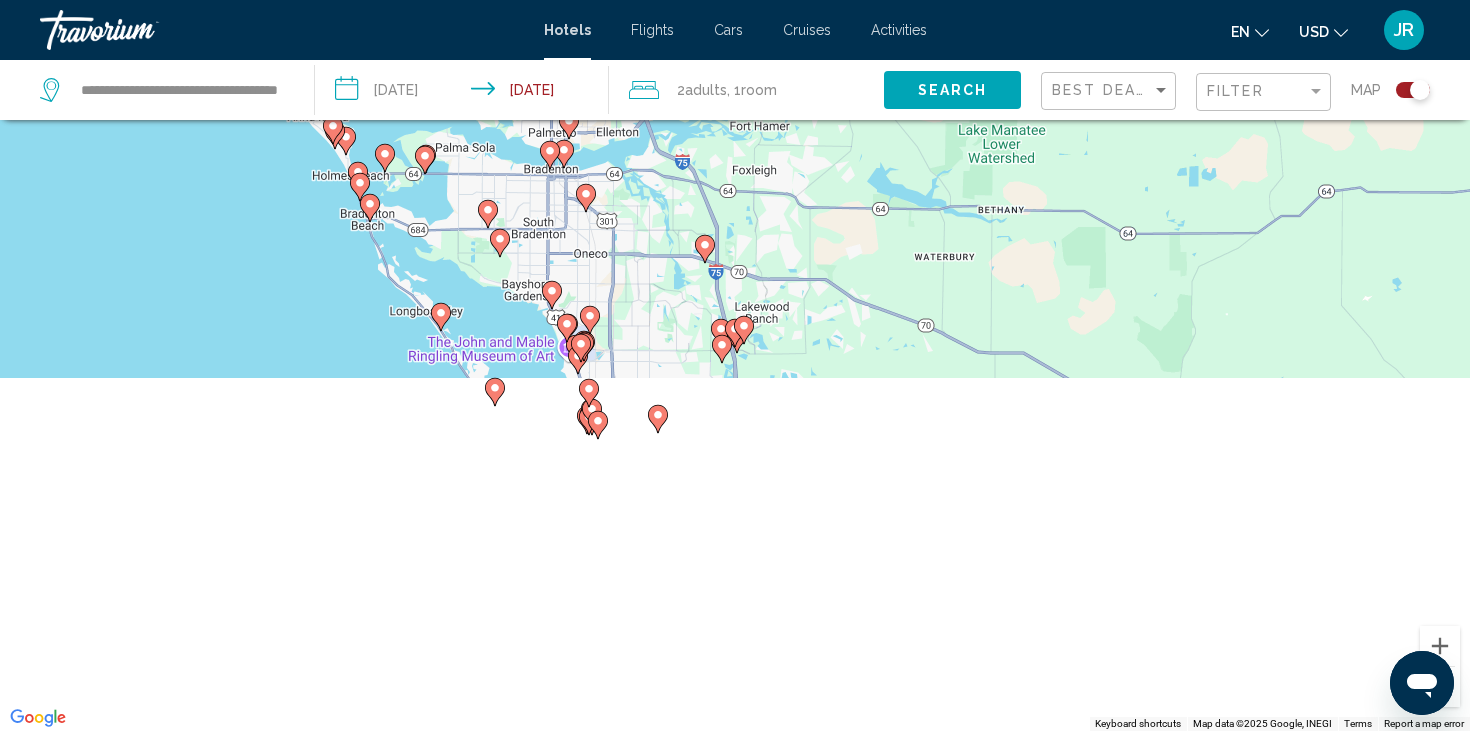 drag, startPoint x: 439, startPoint y: 396, endPoint x: 222, endPoint y: -140, distance: 578.2603 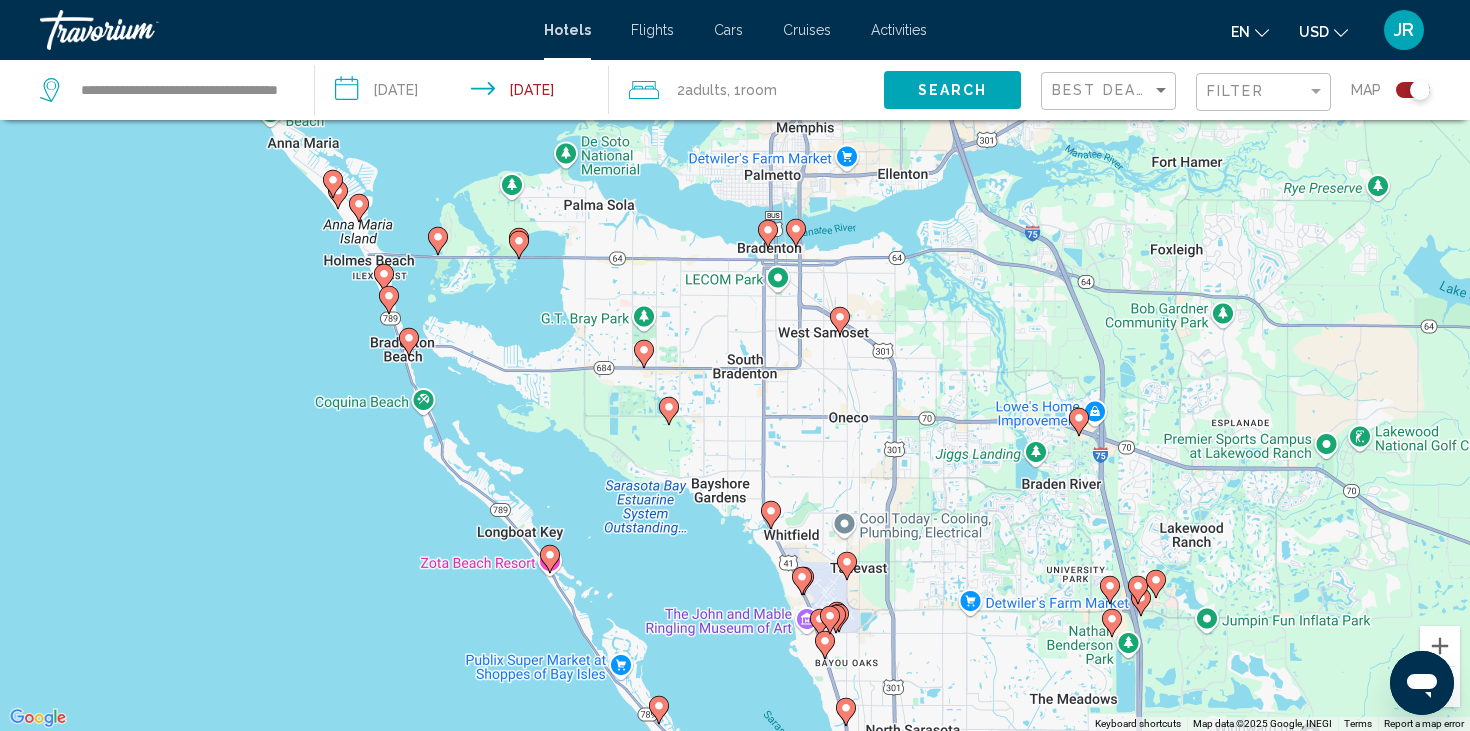 drag, startPoint x: 336, startPoint y: 253, endPoint x: 398, endPoint y: 686, distance: 437.4163 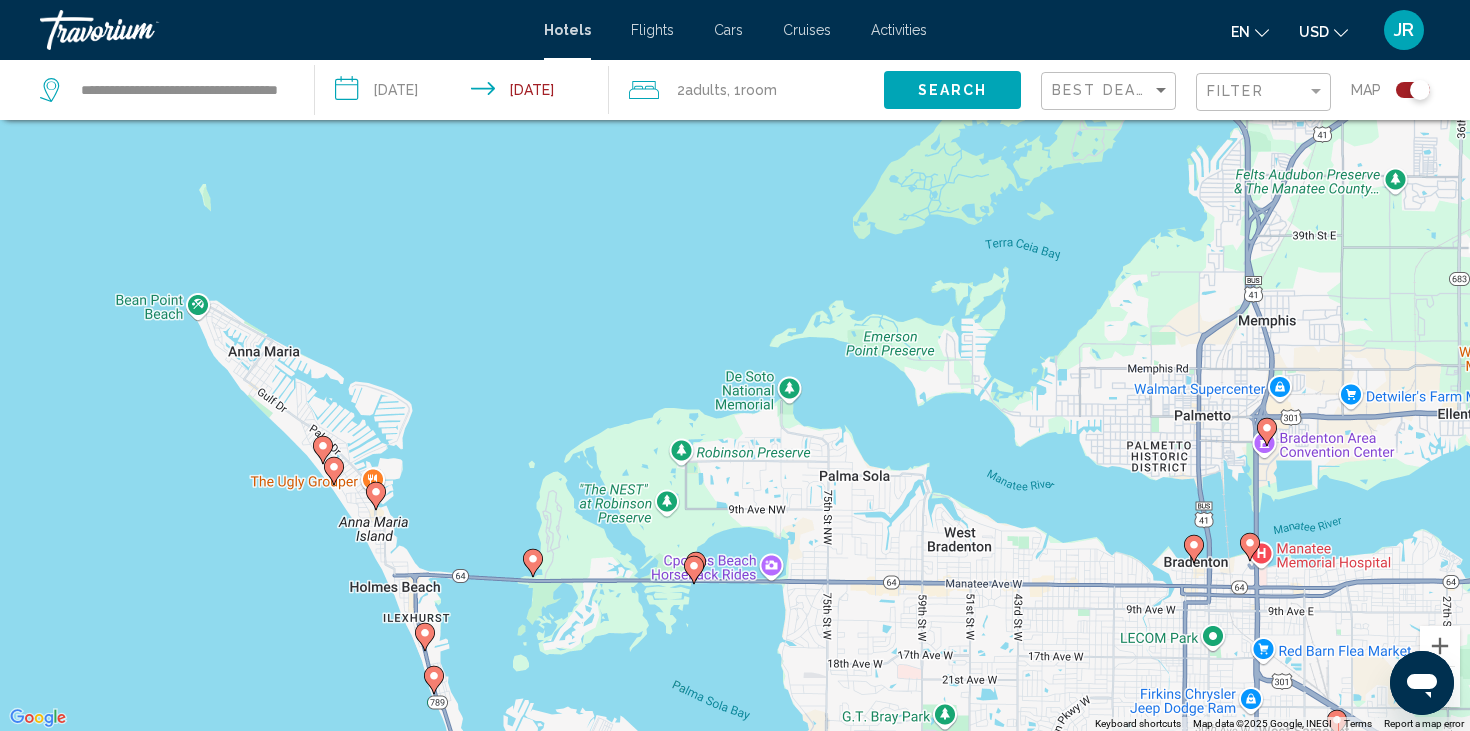 drag, startPoint x: 384, startPoint y: 327, endPoint x: 432, endPoint y: 805, distance: 480.404 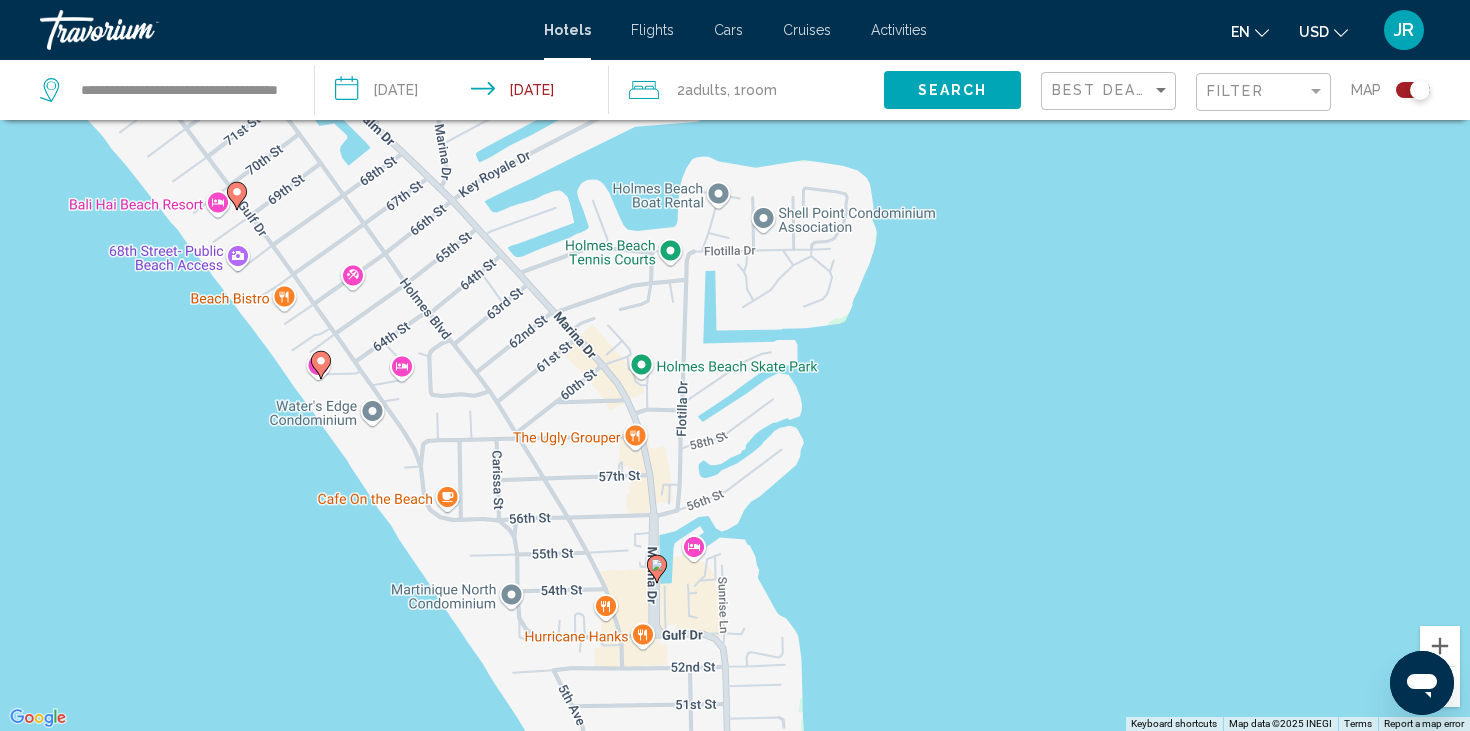 click on "To navigate, press the arrow keys. To activate drag with keyboard, press Alt + Enter. Once in keyboard drag state, use the arrow keys to move the marker. To complete the drag, press the Enter key. To cancel, press Escape." at bounding box center (735, 365) 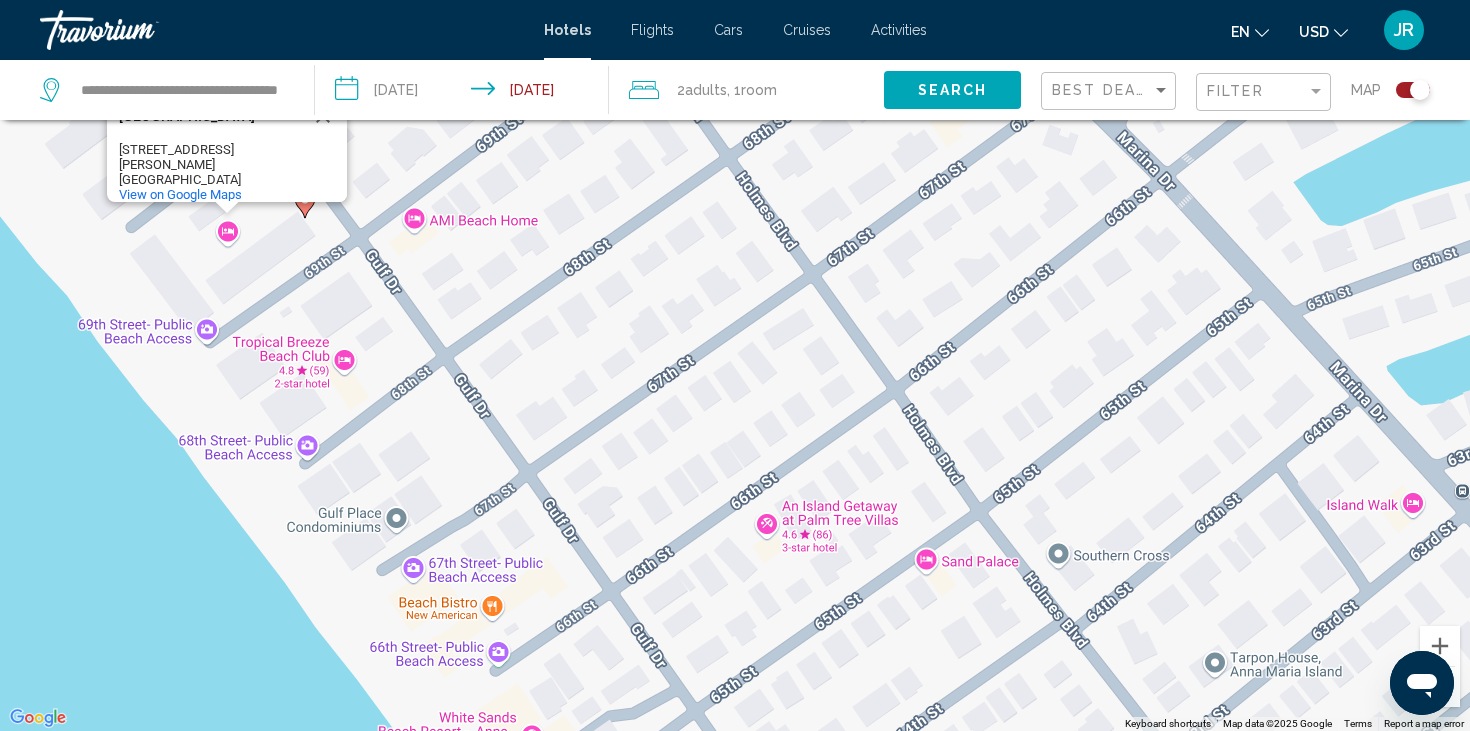 click on "To navigate, press the arrow keys. To activate drag with keyboard, press Alt + Enter. Once in keyboard drag state, use the arrow keys to move the marker. To complete the drag, press the Enter key. To cancel, press Escape.     [GEOGRAPHIC_DATA]                     [GEOGRAPHIC_DATA]                 [STREET_ADDRESS][PERSON_NAME]              View on Google Maps" at bounding box center (735, 365) 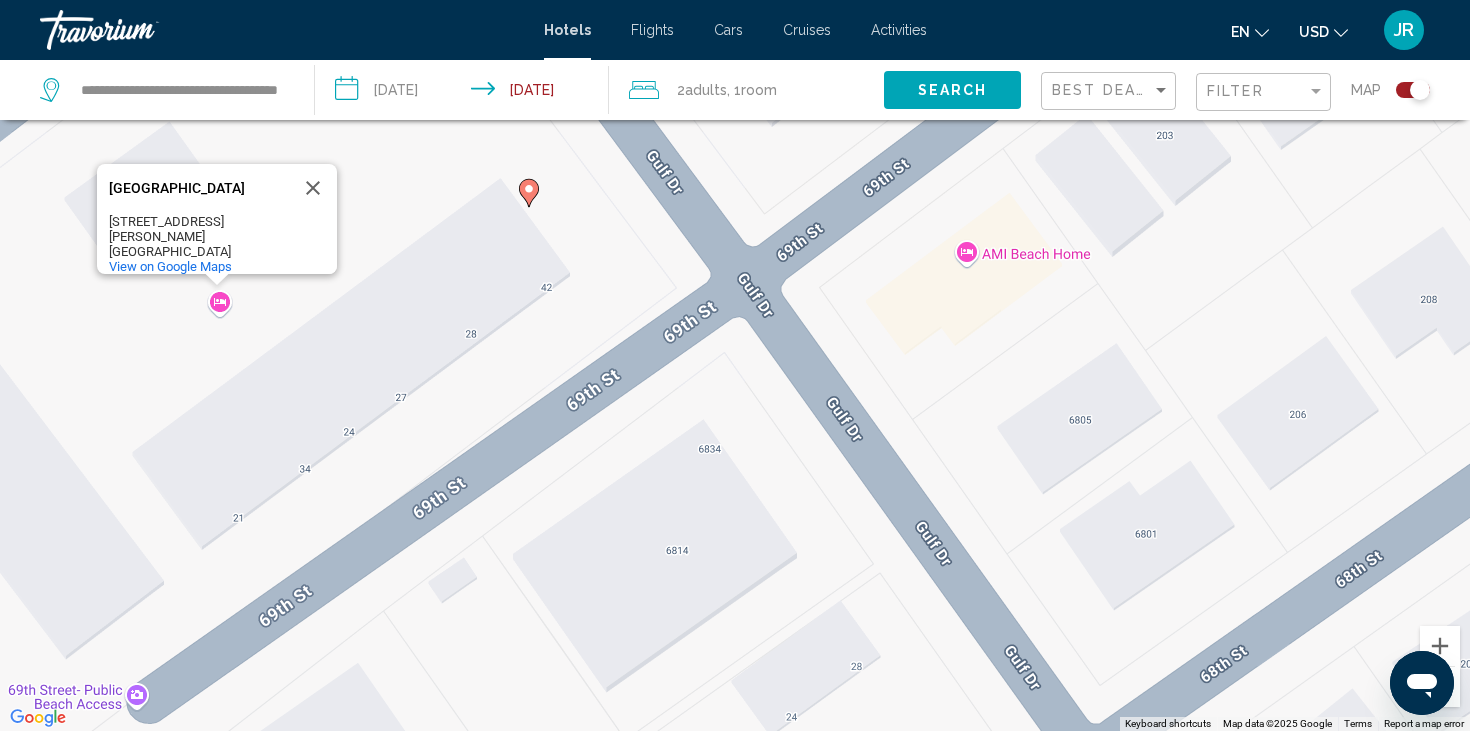 click on "[GEOGRAPHIC_DATA]" at bounding box center [199, 188] 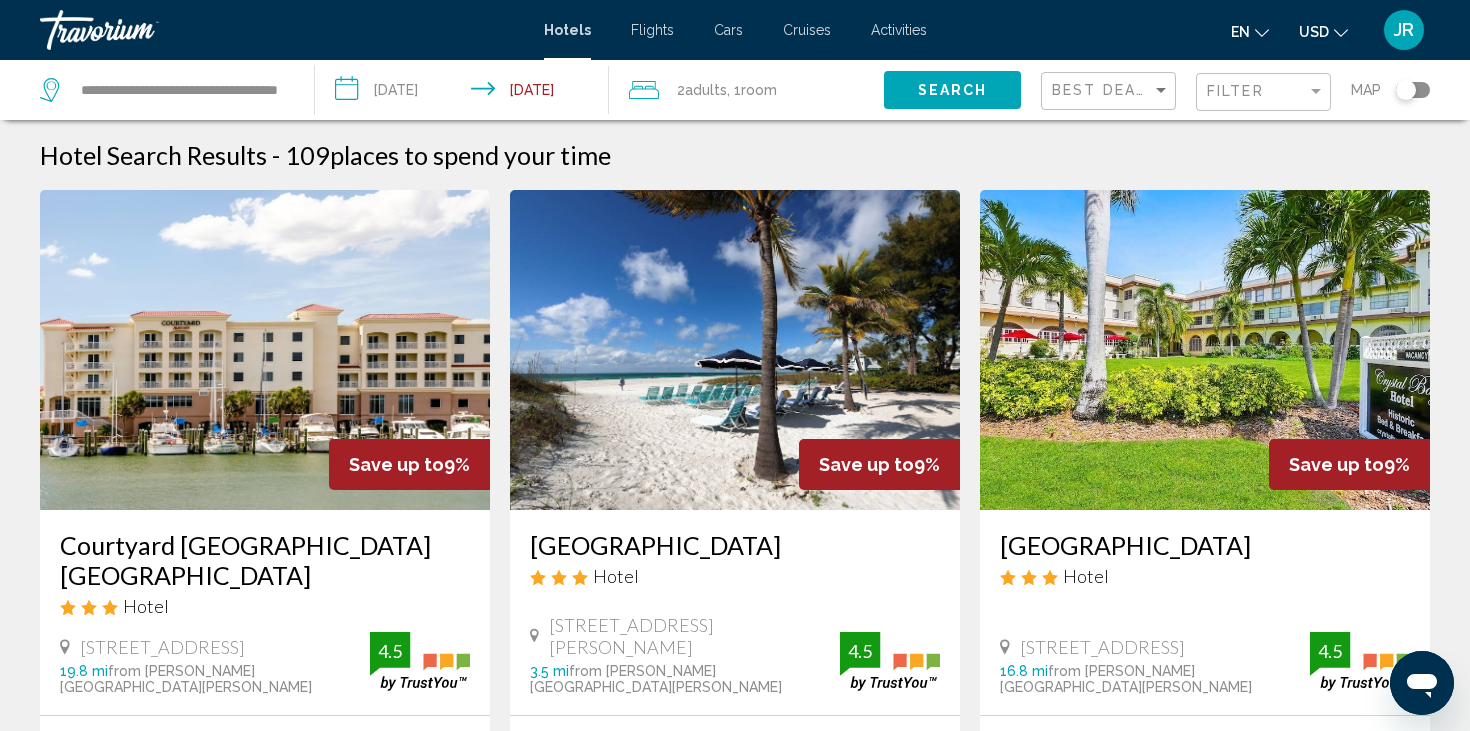 scroll, scrollTop: 0, scrollLeft: 0, axis: both 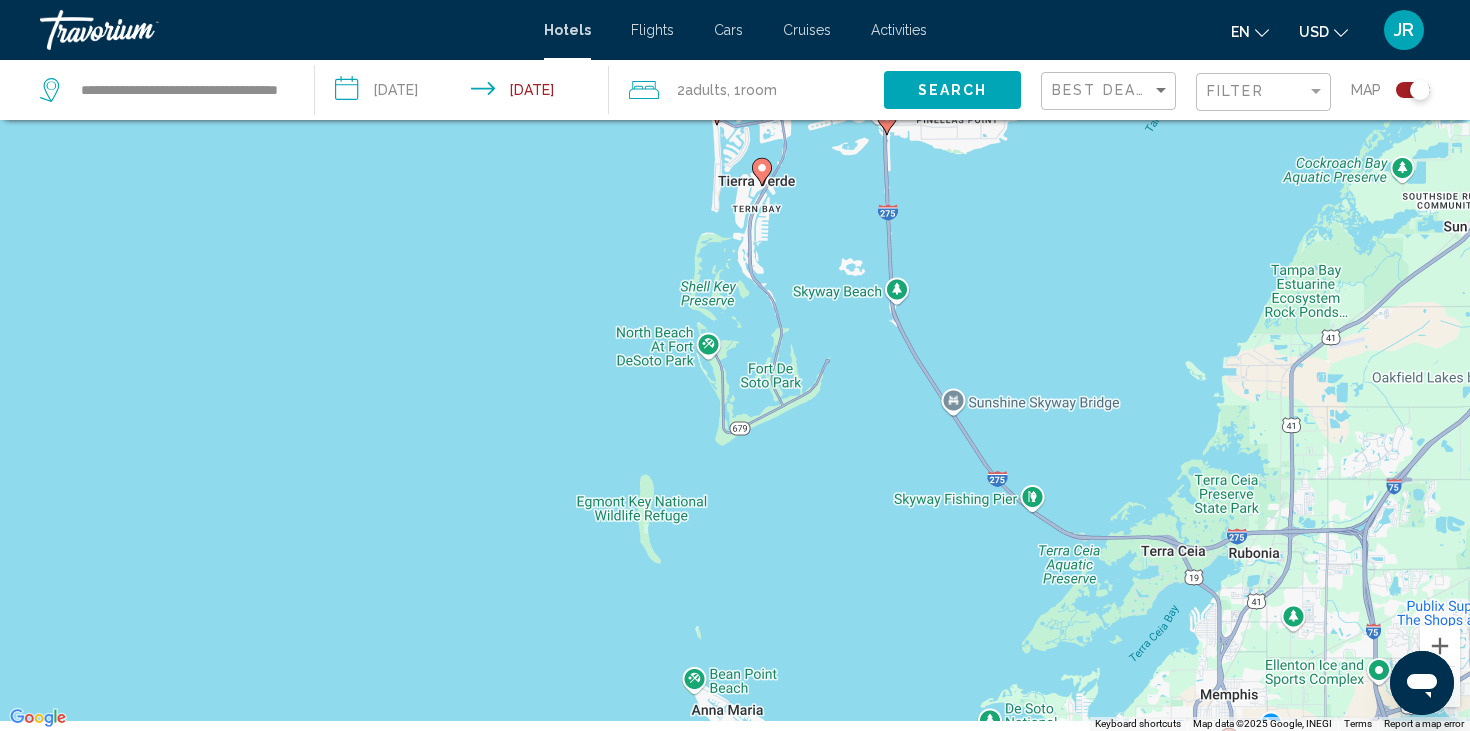 drag, startPoint x: 628, startPoint y: 233, endPoint x: 628, endPoint y: -56, distance: 289 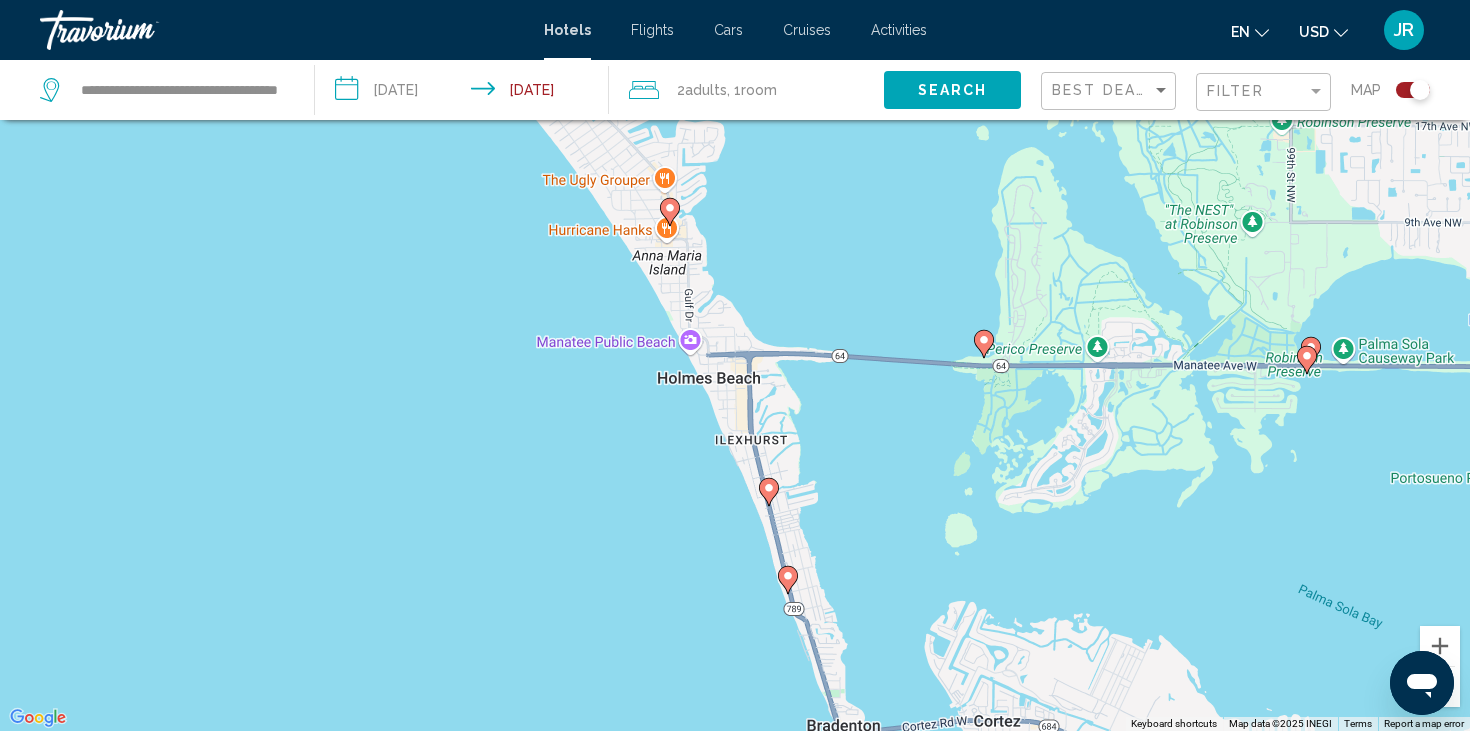 drag, startPoint x: 1022, startPoint y: 160, endPoint x: 432, endPoint y: 561, distance: 713.373 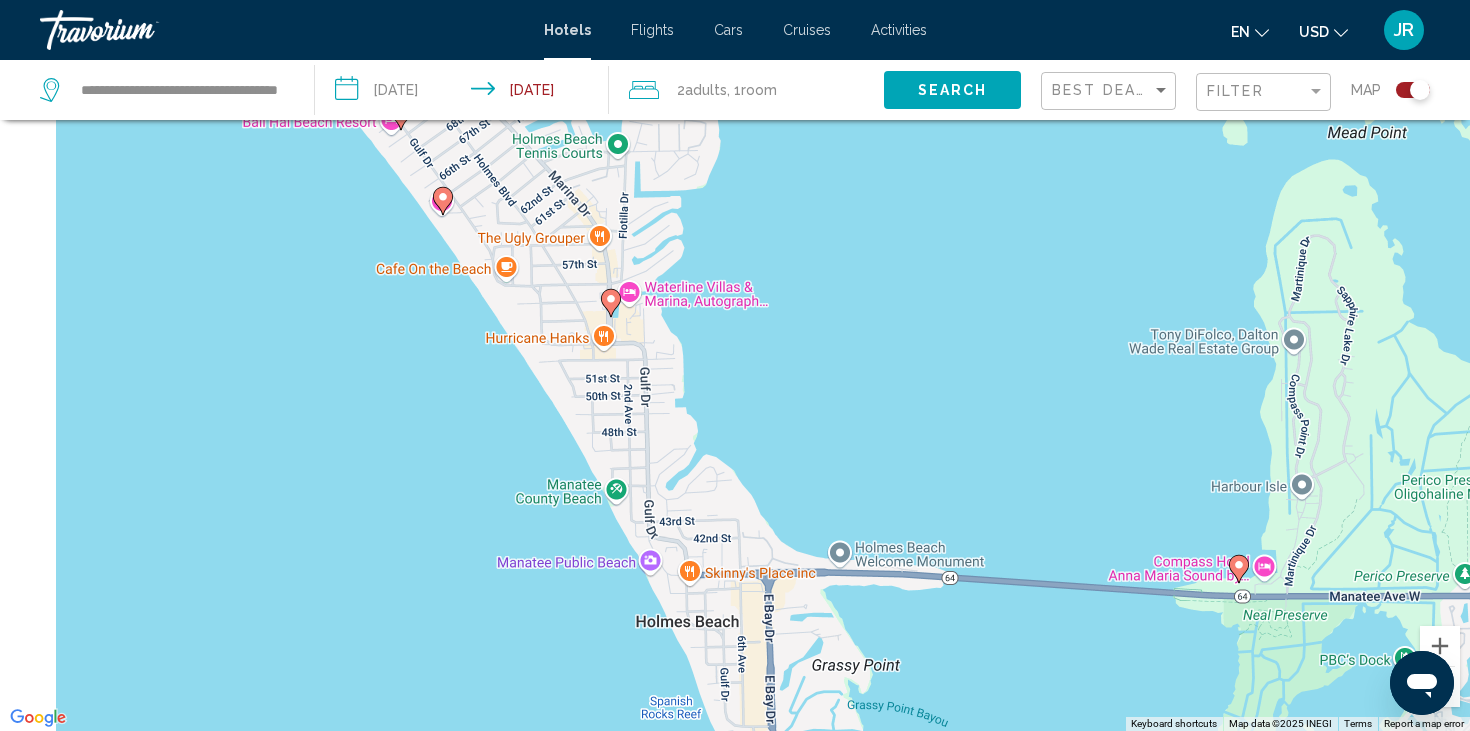 drag, startPoint x: 389, startPoint y: 225, endPoint x: 617, endPoint y: 553, distance: 399.45963 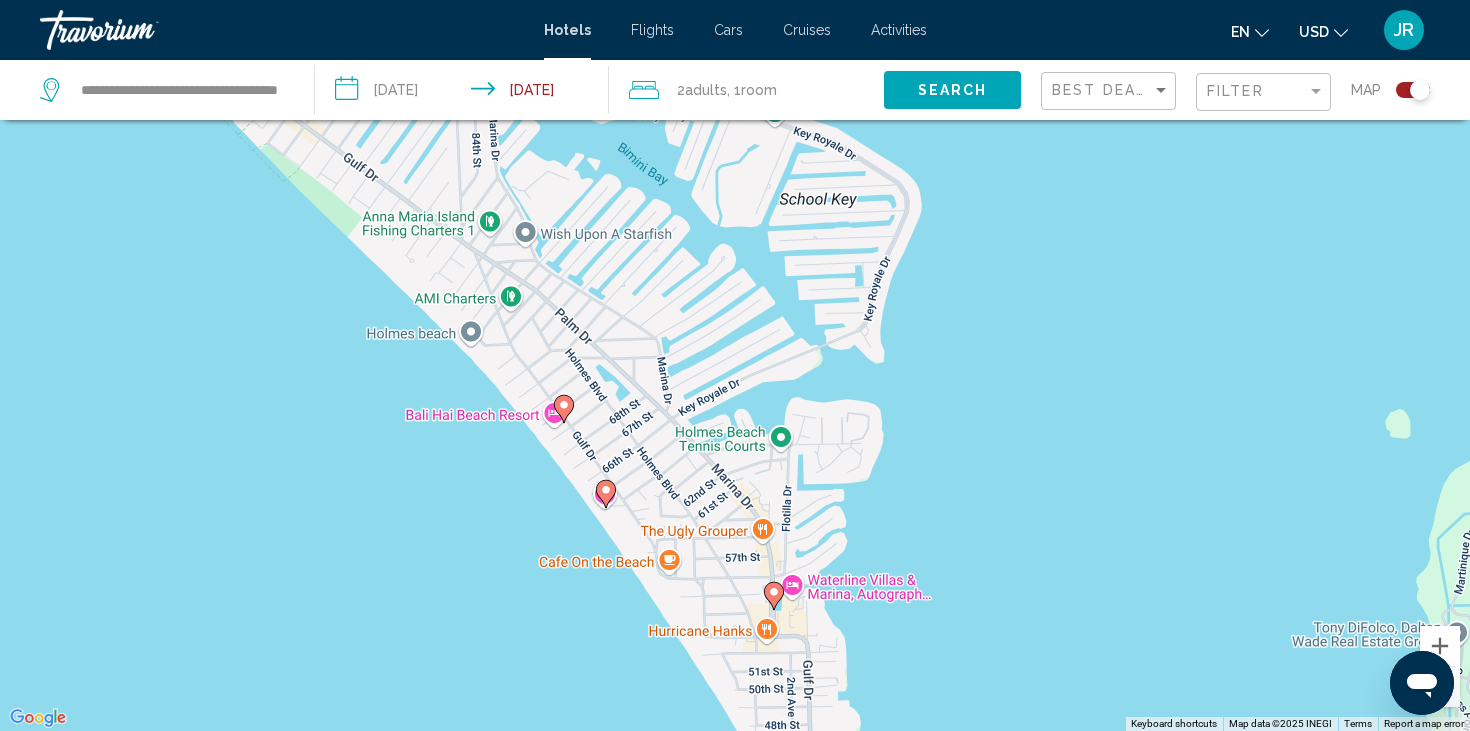 drag, startPoint x: 465, startPoint y: 372, endPoint x: 577, endPoint y: 554, distance: 213.70073 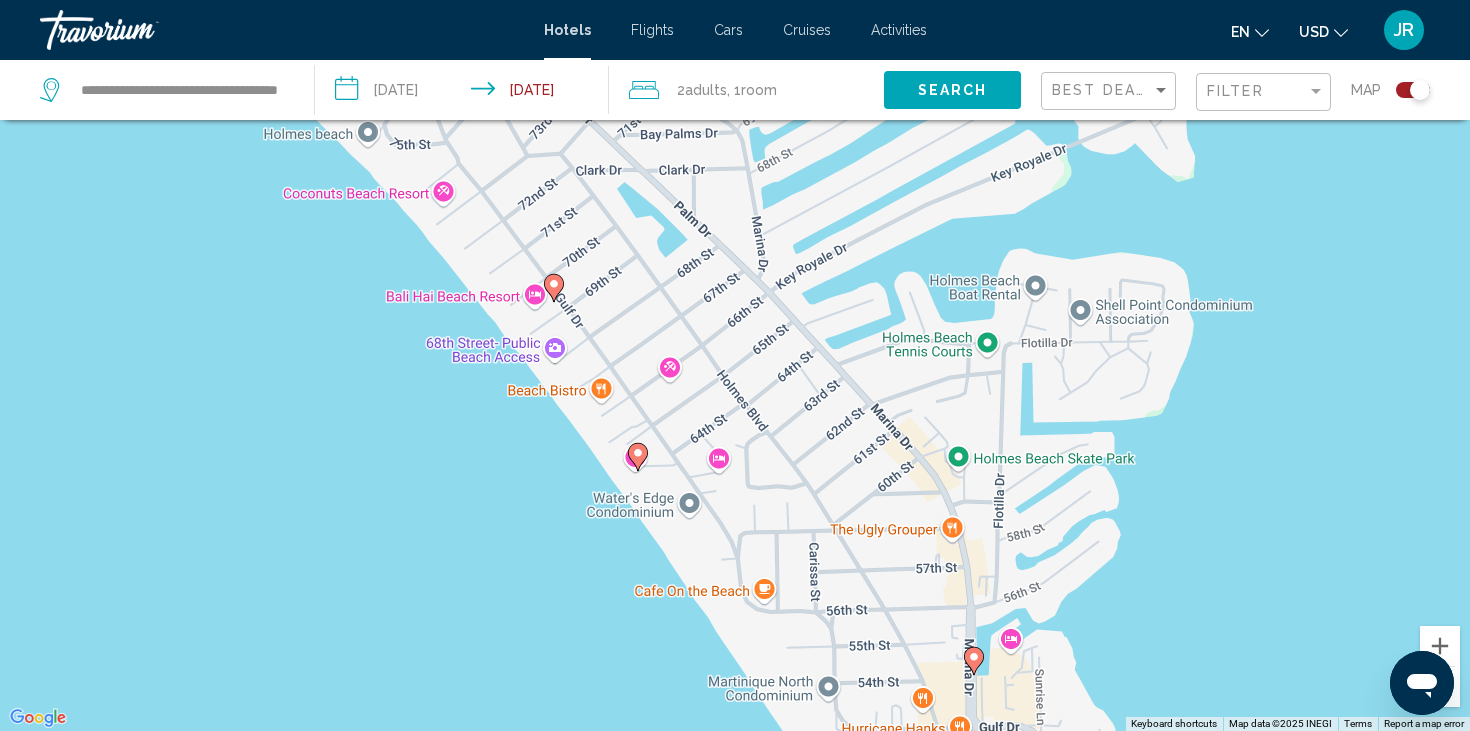 click on "To navigate, press the arrow keys. To activate drag with keyboard, press Alt + Enter. Once in keyboard drag state, use the arrow keys to move the marker. To complete the drag, press the Enter key. To cancel, press Escape." at bounding box center (735, 365) 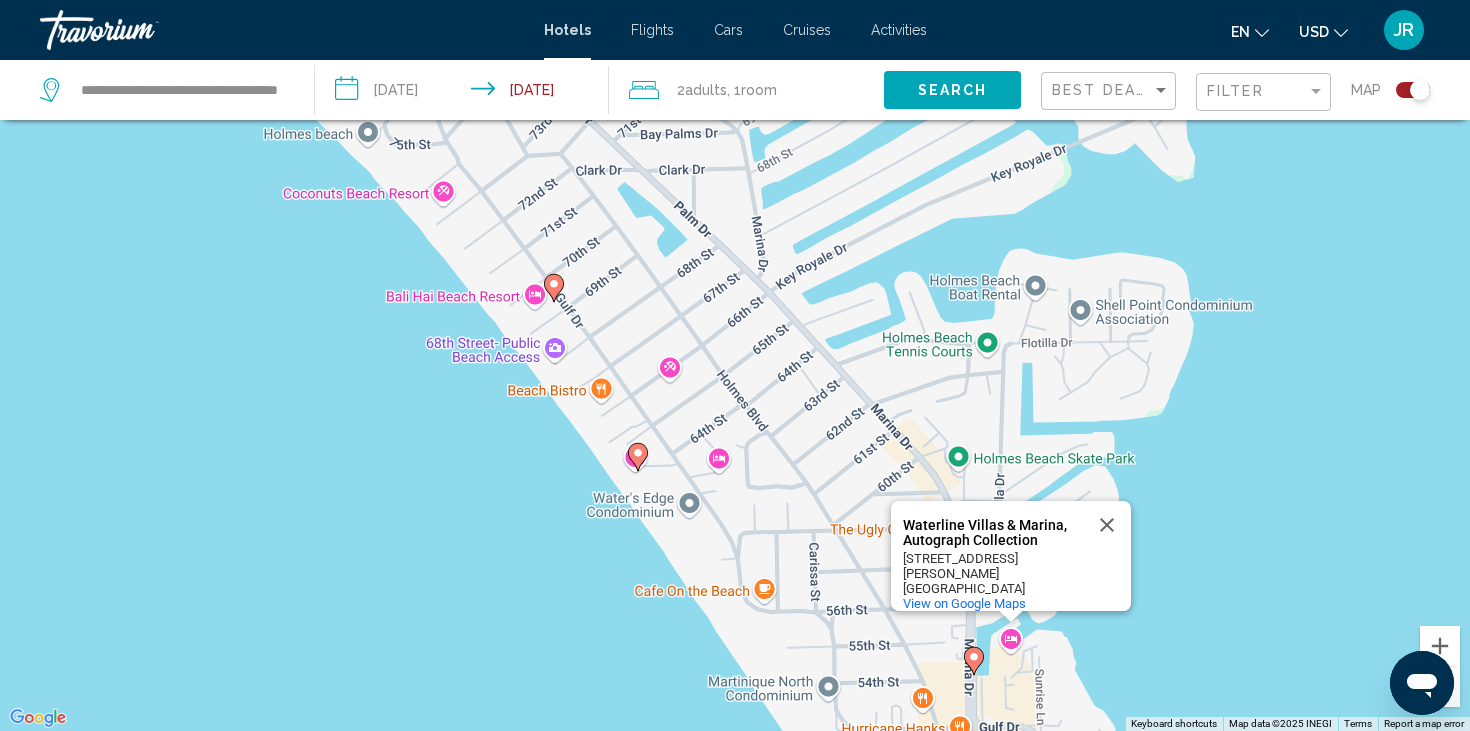 click on "To navigate, press the arrow keys. To activate drag with keyboard, press Alt + Enter. Once in keyboard drag state, use the arrow keys to move the marker. To complete the drag, press the Enter key. To cancel, press Escape.     Waterline Villas & Marina, Autograph Collection                     Waterline Villas & Marina, Autograph Collection                 [STREET_ADDRESS][PERSON_NAME]              View on Google Maps" at bounding box center (735, 365) 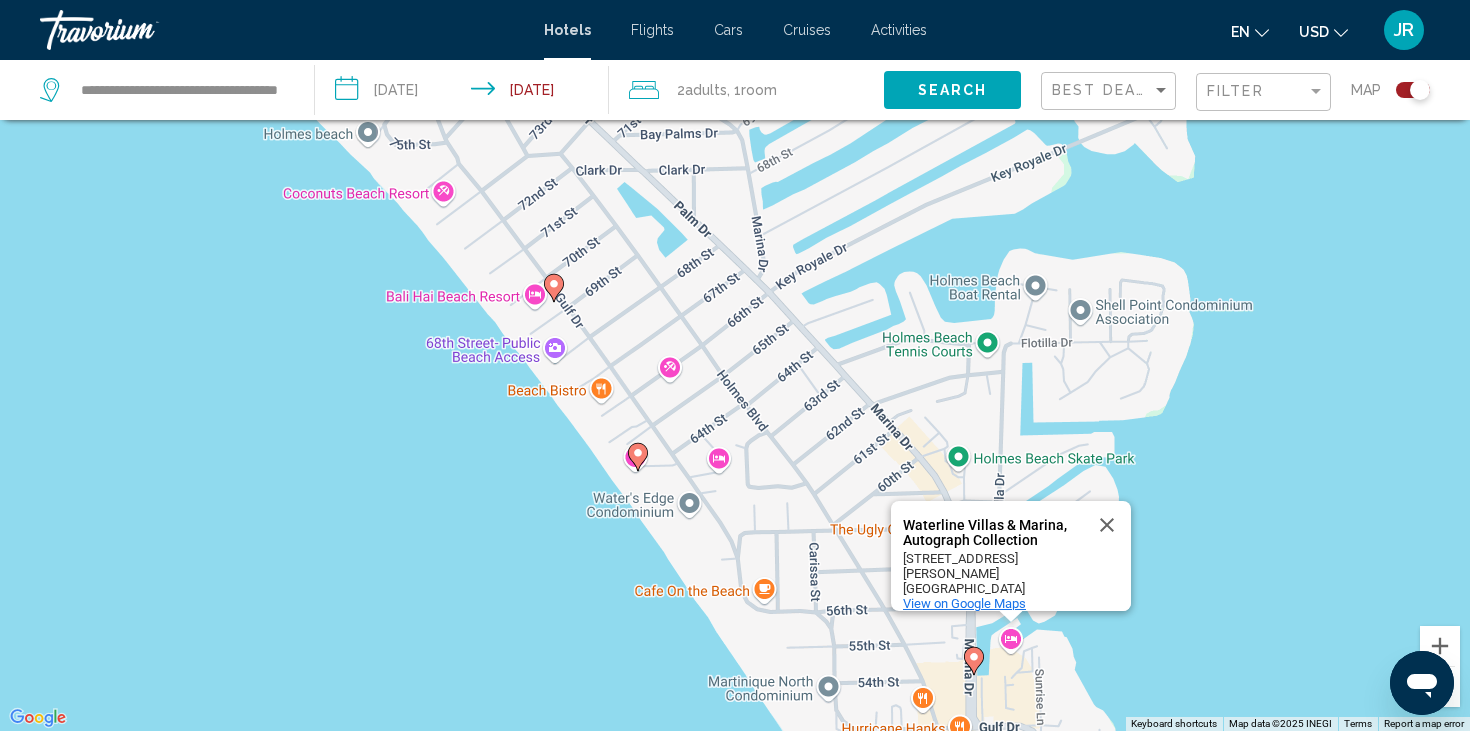 click on "View on Google Maps" at bounding box center [964, 603] 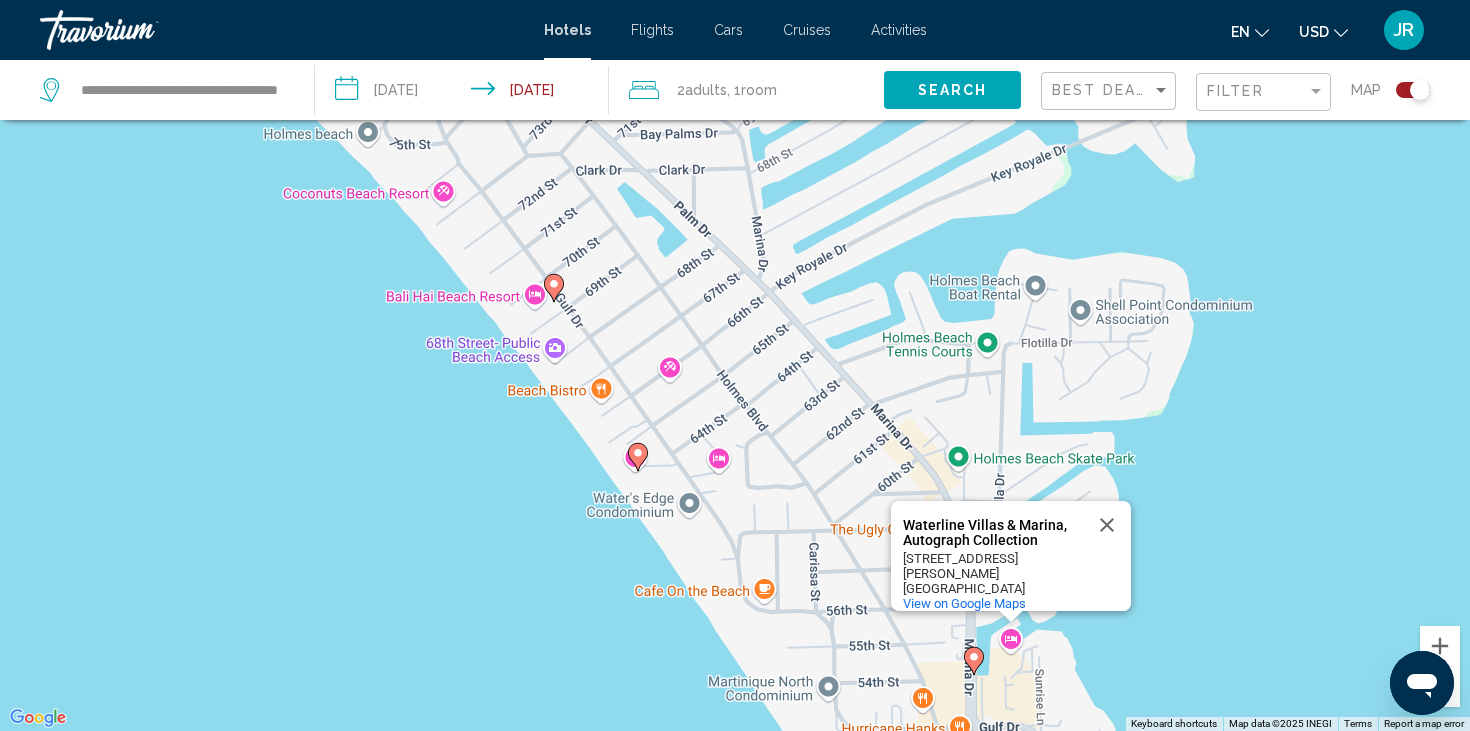 click on "To navigate, press the arrow keys. To activate drag with keyboard, press Alt + Enter. Once in keyboard drag state, use the arrow keys to move the marker. To complete the drag, press the Enter key. To cancel, press Escape.     Waterline Villas & Marina, Autograph Collection                     Waterline Villas & Marina, Autograph Collection                 [STREET_ADDRESS][PERSON_NAME]              View on Google Maps" at bounding box center (735, 365) 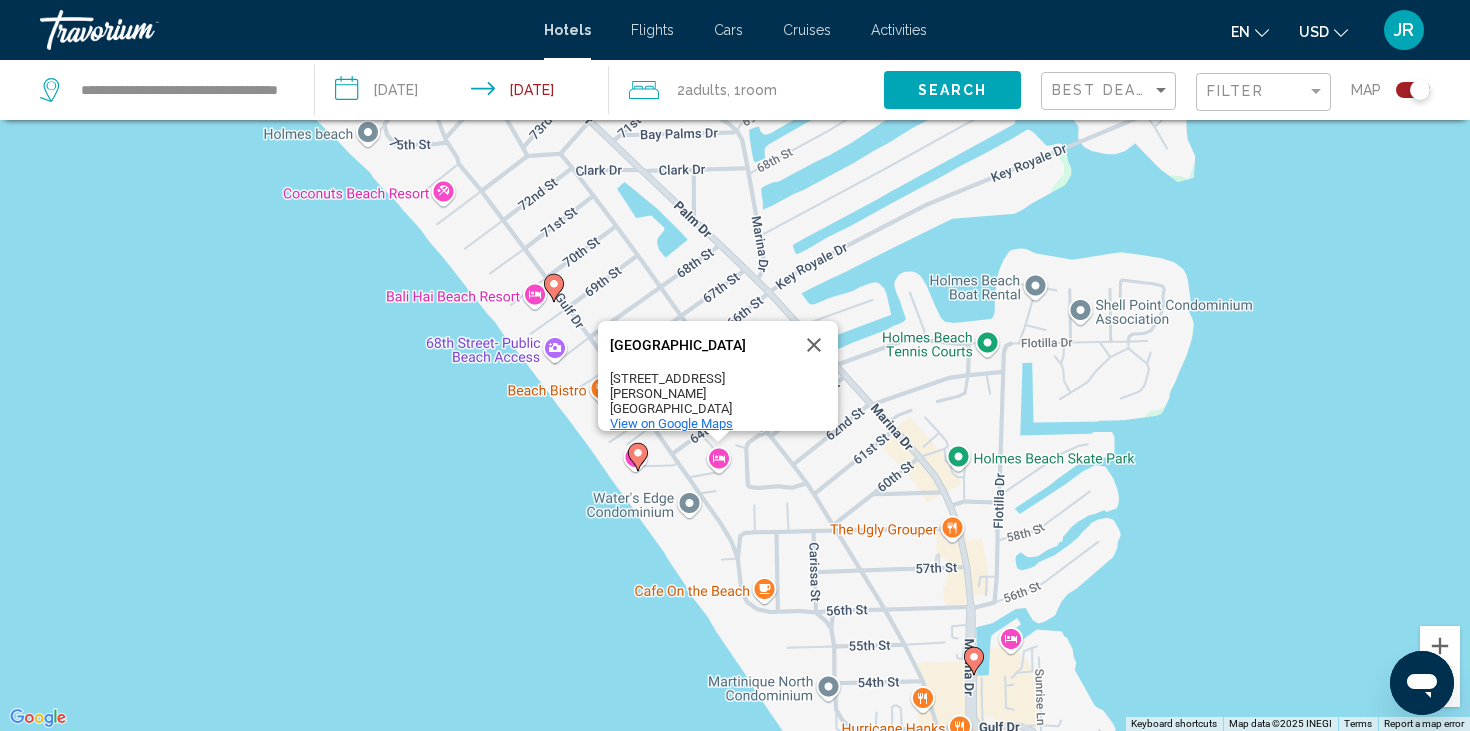 click on "View on Google Maps" at bounding box center (671, 423) 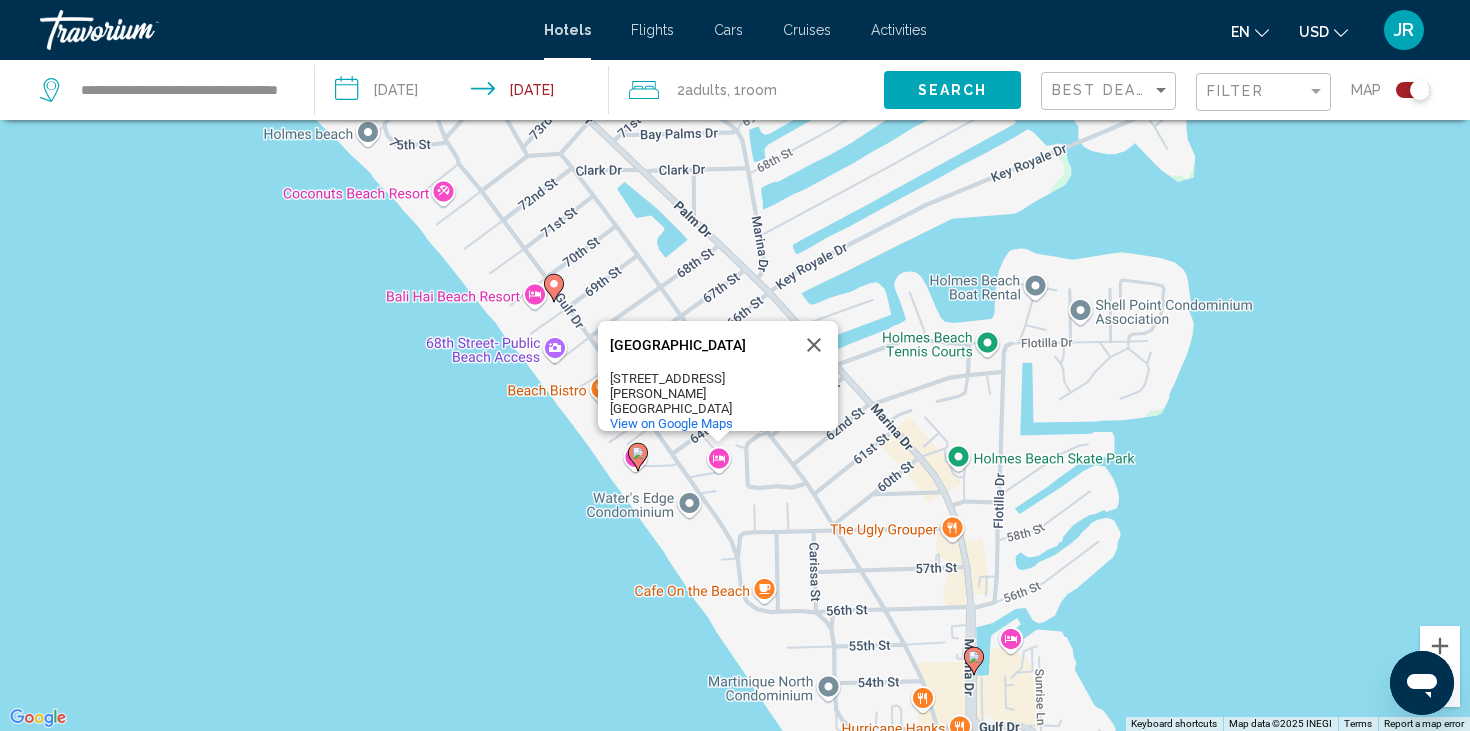 click on "To navigate, press the arrow keys. To activate drag with keyboard, press Alt + Enter. Once in keyboard drag state, use the arrow keys to move the marker. To complete the drag, press the Enter key. To cancel, press Escape.     [GEOGRAPHIC_DATA]                     [GEOGRAPHIC_DATA]                 [STREET_ADDRESS][PERSON_NAME]              View on Google Maps" at bounding box center [735, 365] 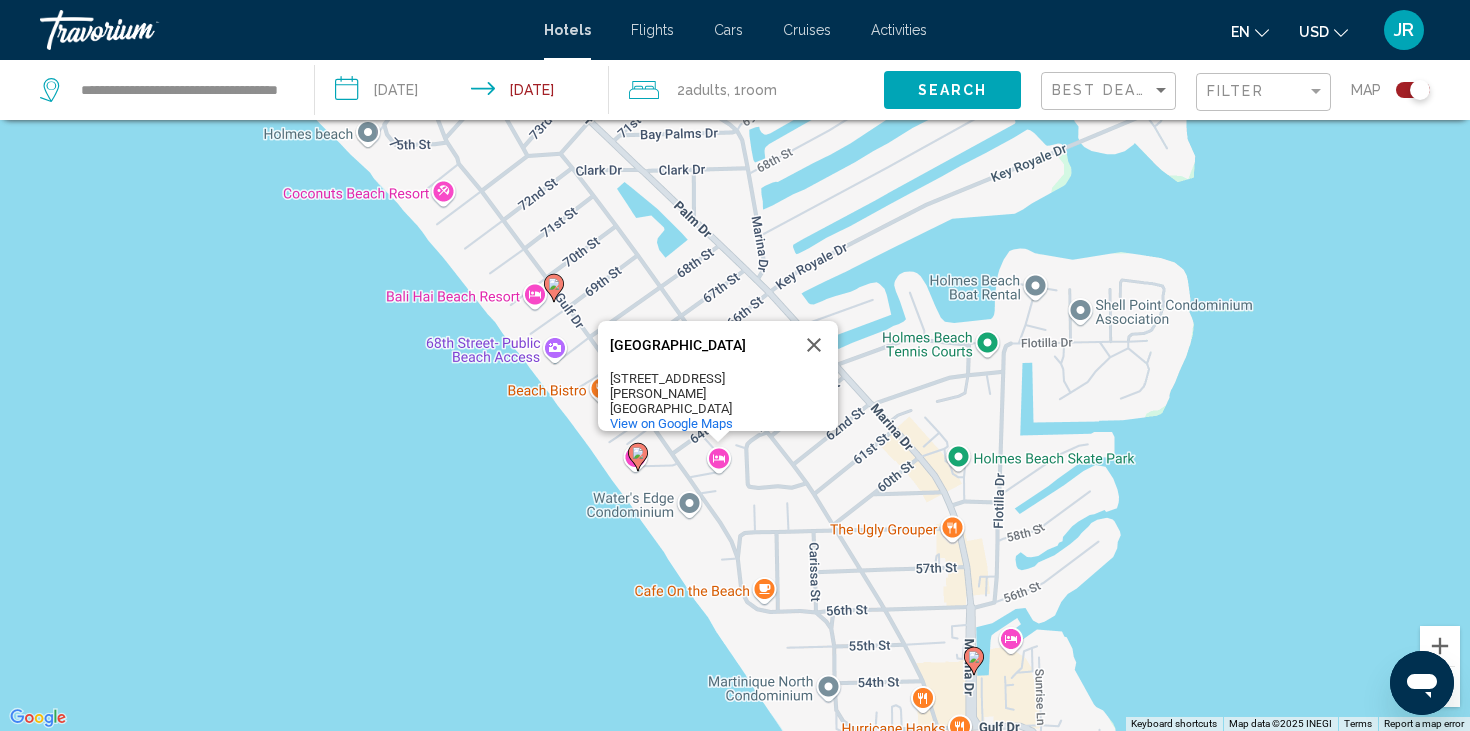 click on "To navigate, press the arrow keys. To activate drag with keyboard, press Alt + Enter. Once in keyboard drag state, use the arrow keys to move the marker. To complete the drag, press the Enter key. To cancel, press Escape.     [GEOGRAPHIC_DATA]                     [GEOGRAPHIC_DATA]                 [STREET_ADDRESS][PERSON_NAME]              View on Google Maps" at bounding box center [735, 365] 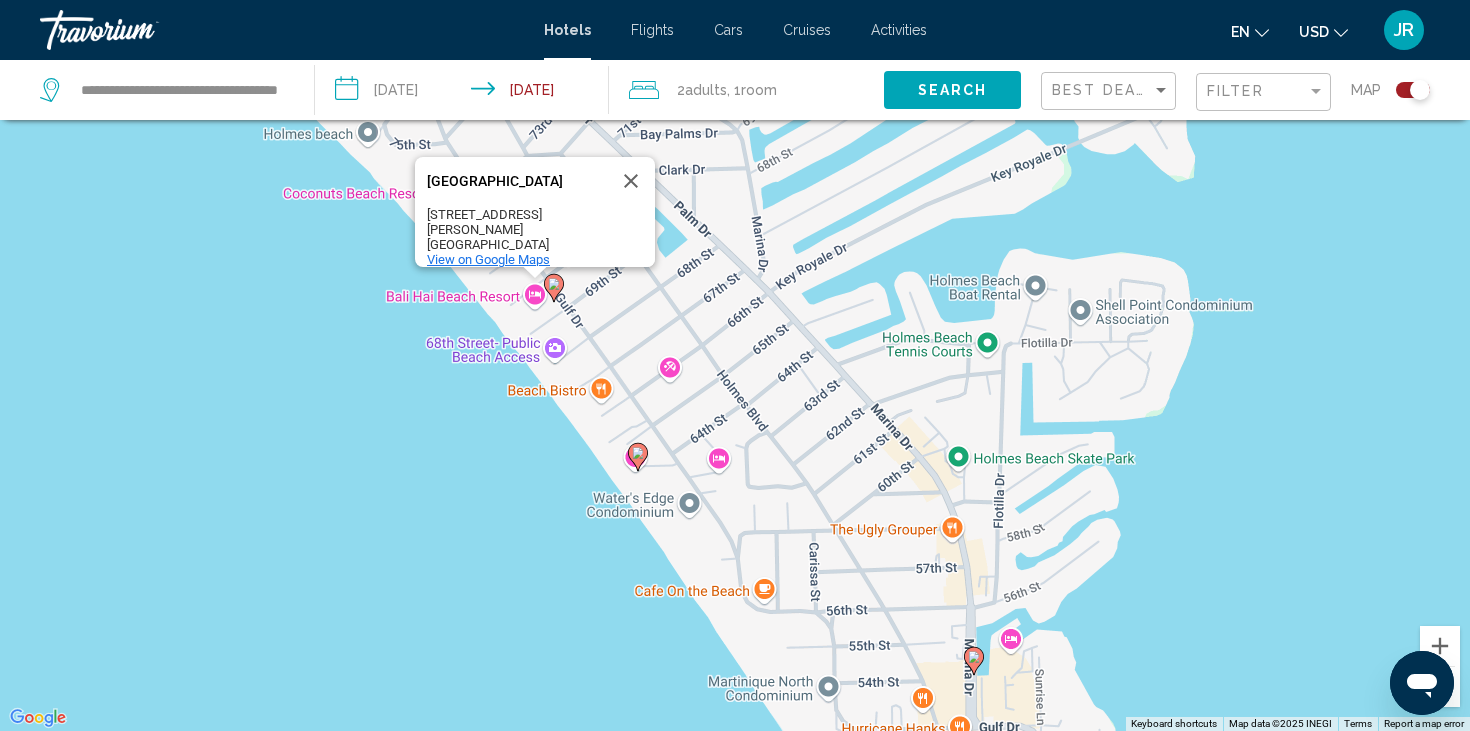 click on "View on Google Maps" at bounding box center (488, 259) 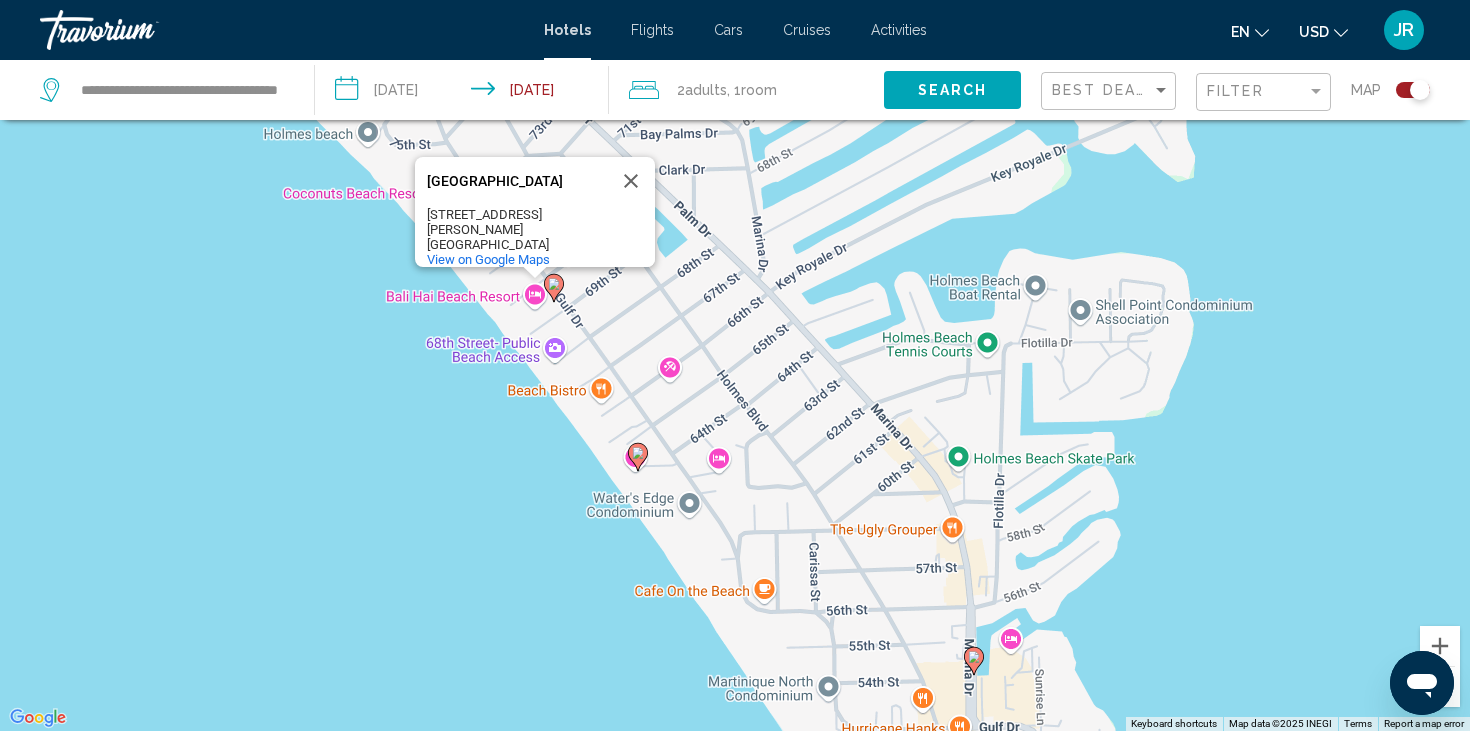click on "To navigate, press the arrow keys. To activate drag with keyboard, press Alt + Enter. Once in keyboard drag state, use the arrow keys to move the marker. To complete the drag, press the Enter key. To cancel, press Escape.     [GEOGRAPHIC_DATA]                     [GEOGRAPHIC_DATA]                 [STREET_ADDRESS][PERSON_NAME]              View on Google Maps" at bounding box center [735, 365] 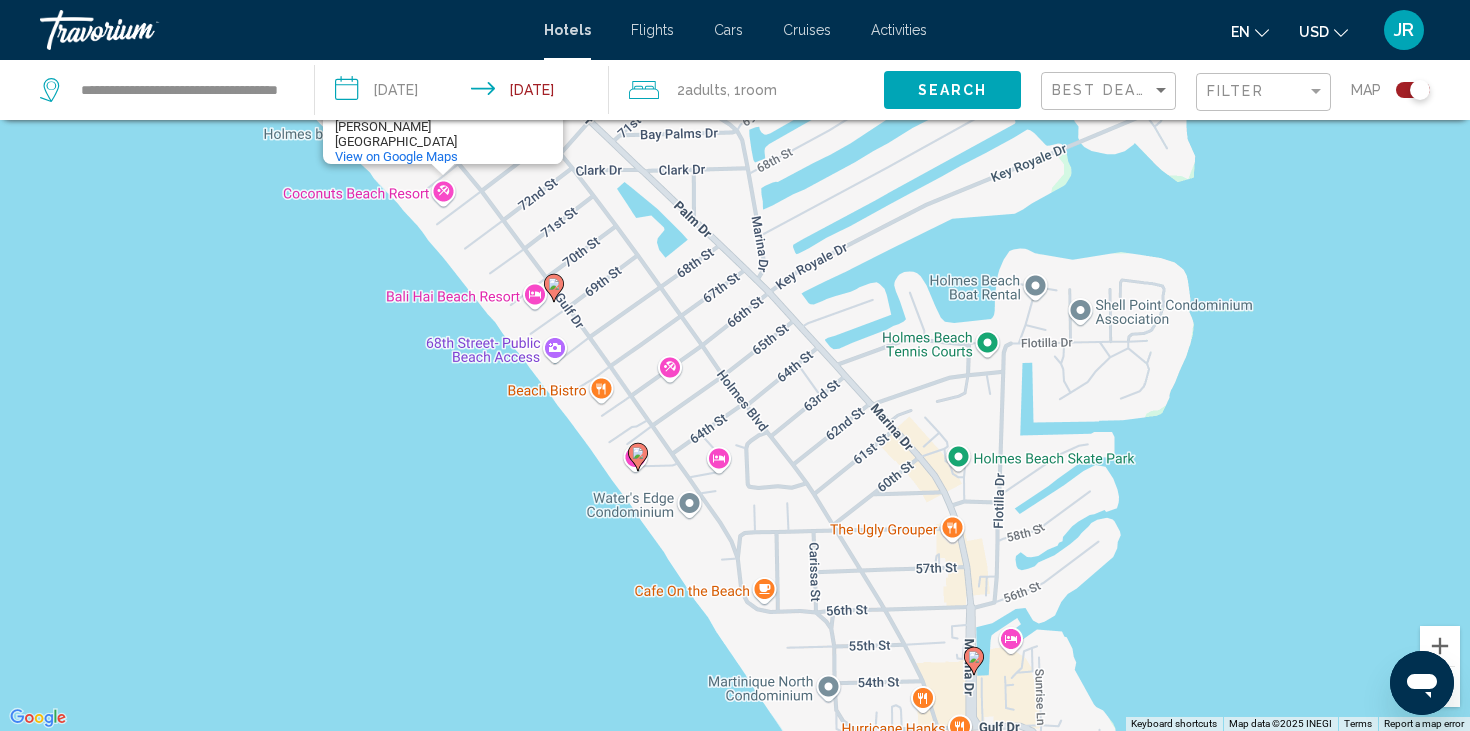click on "To navigate, press the arrow keys. To activate drag with keyboard, press Alt + Enter. Once in keyboard drag state, use the arrow keys to move the marker. To complete the drag, press the Enter key. To cancel, press Escape.     [GEOGRAPHIC_DATA]                     [GEOGRAPHIC_DATA]                 [STREET_ADDRESS][PERSON_NAME]              View on Google Maps" at bounding box center (735, 365) 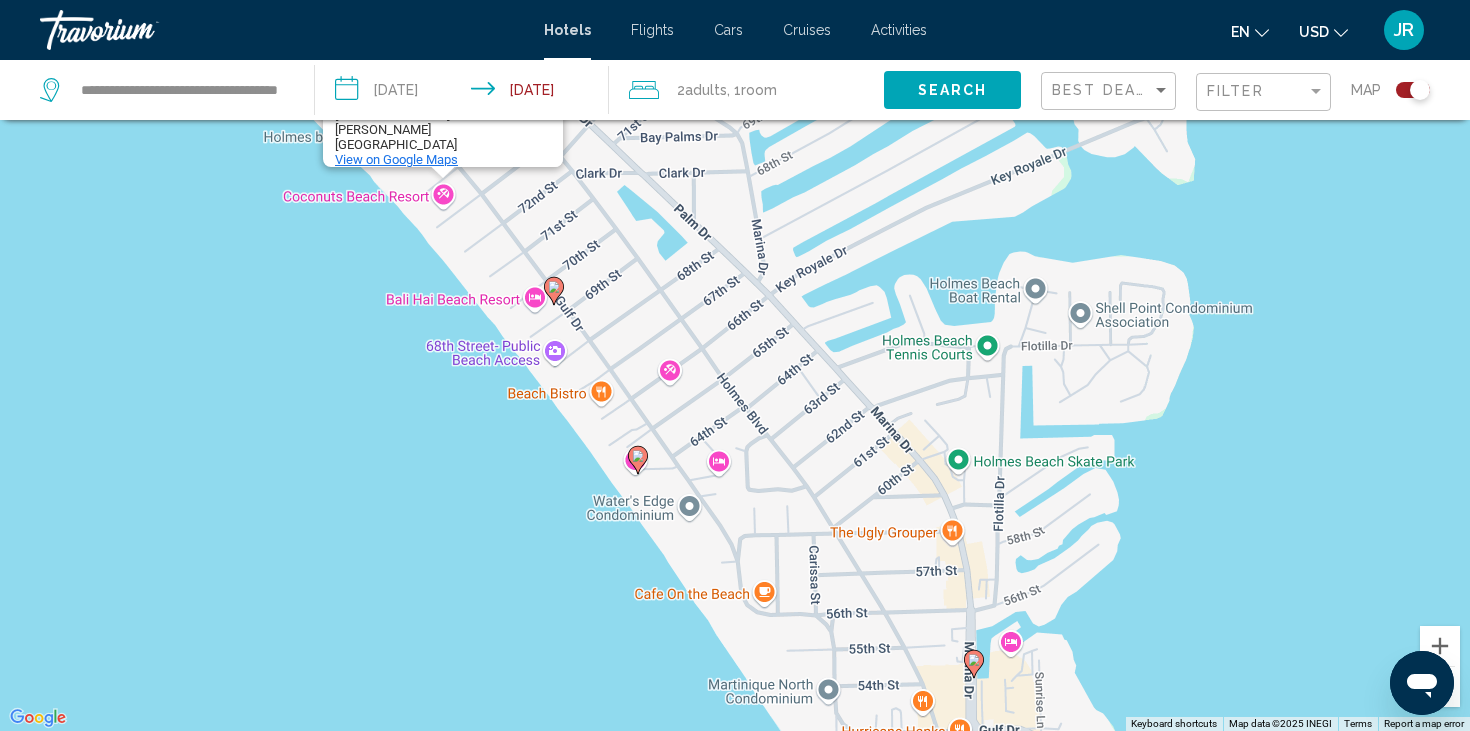 click on "View on Google Maps" at bounding box center [396, 159] 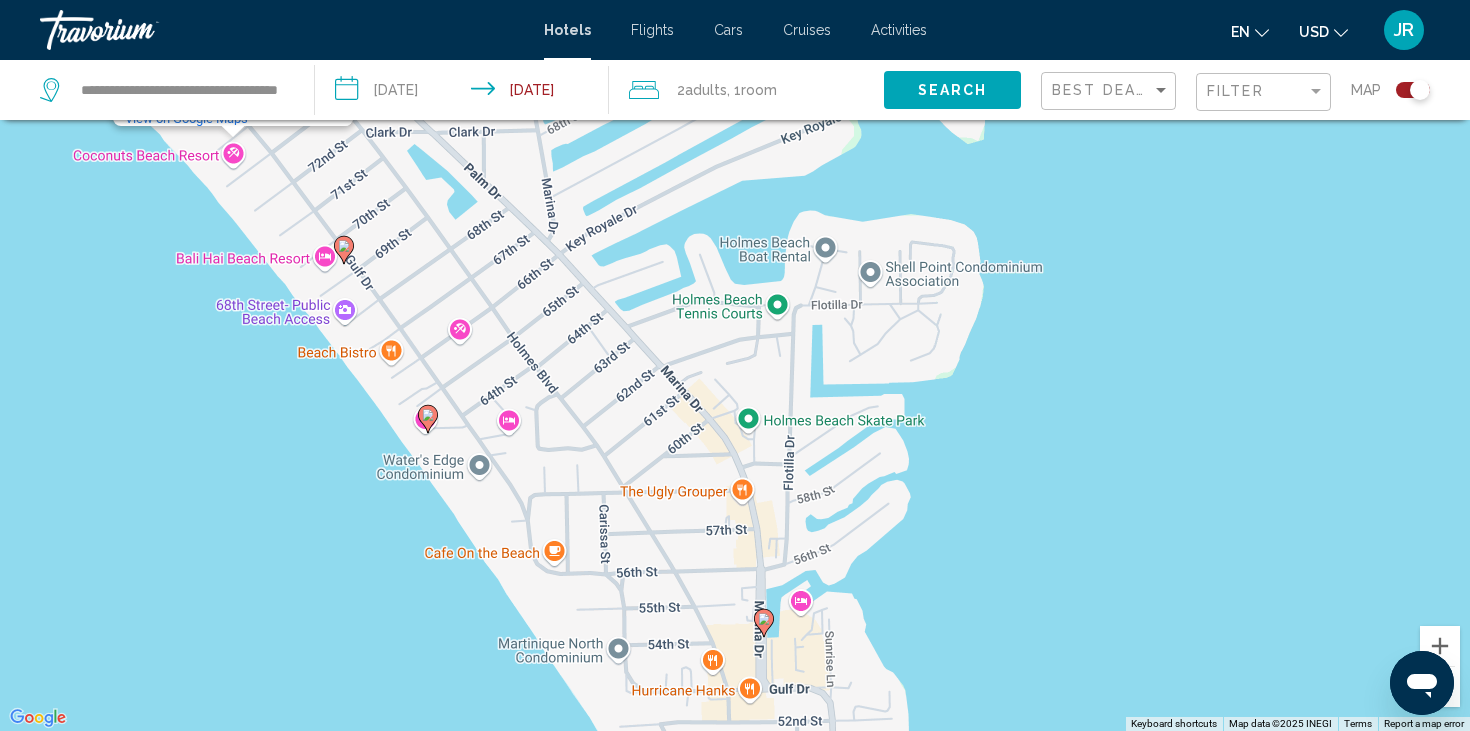 drag, startPoint x: 753, startPoint y: 349, endPoint x: 536, endPoint y: 303, distance: 221.822 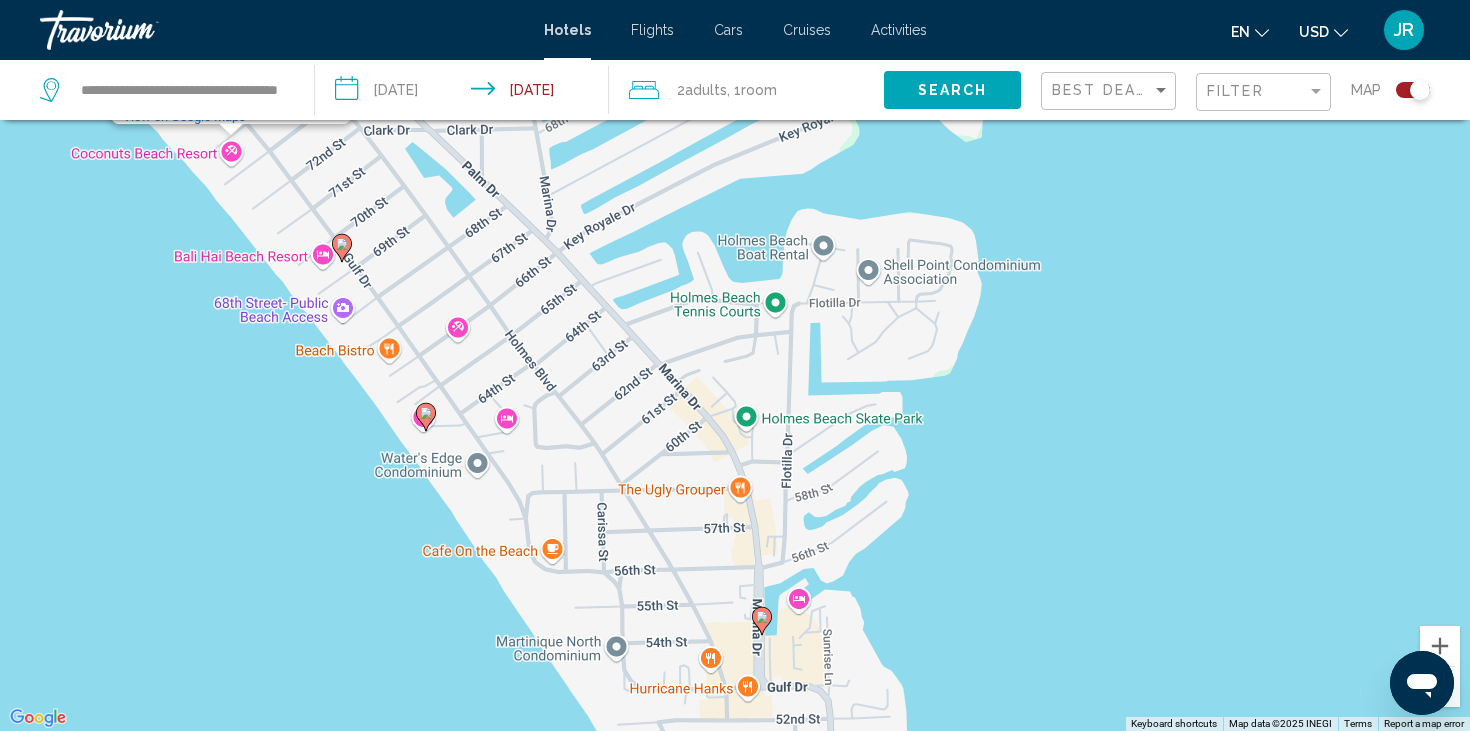 click on "To navigate, press the arrow keys. To activate drag with keyboard, press Alt + Enter. Once in keyboard drag state, use the arrow keys to move the marker. To complete the drag, press the Enter key. To cancel, press Escape.     [GEOGRAPHIC_DATA]                     [GEOGRAPHIC_DATA]                 [STREET_ADDRESS][PERSON_NAME]              View on Google Maps" at bounding box center [735, 365] 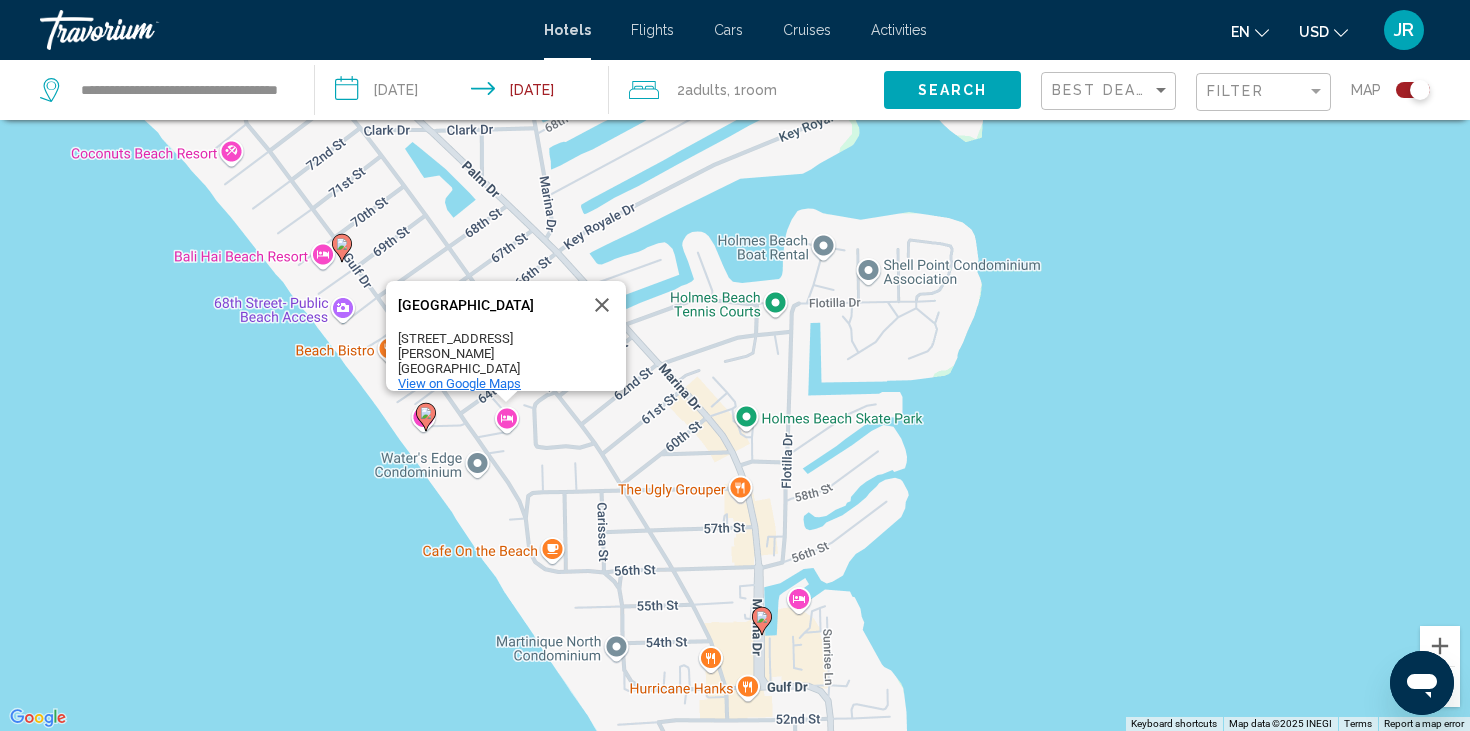 click on "View on Google Maps" at bounding box center (459, 383) 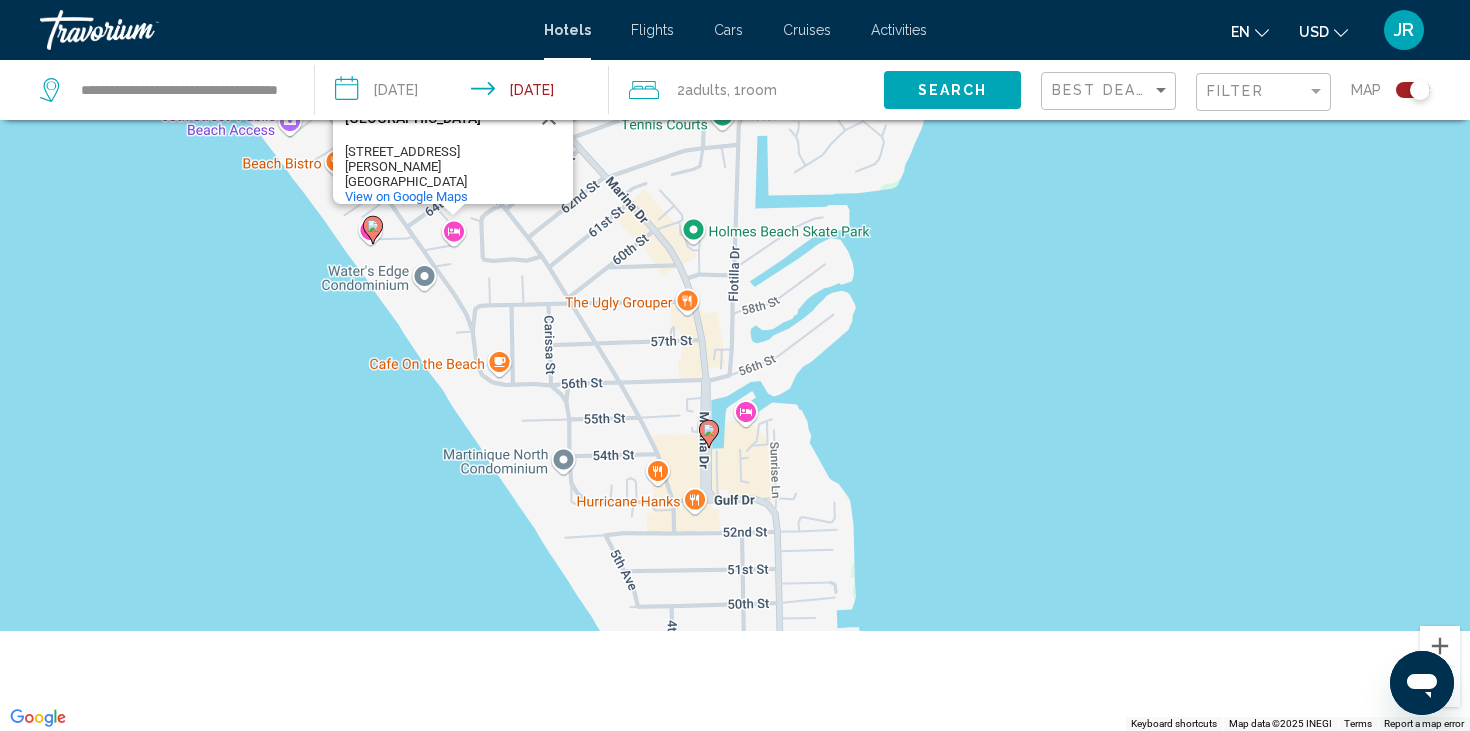 drag, startPoint x: 918, startPoint y: 446, endPoint x: 850, endPoint y: 205, distance: 250.40967 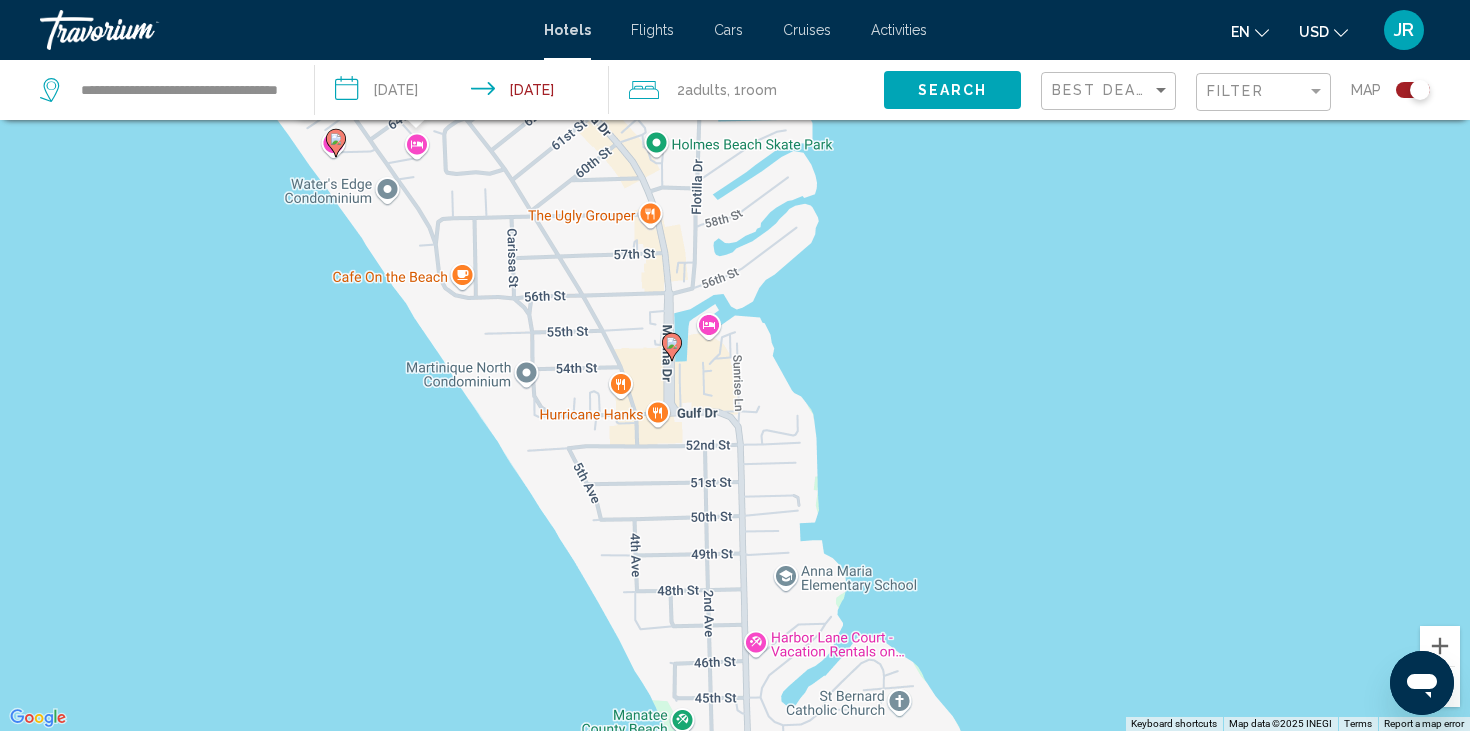 drag, startPoint x: 795, startPoint y: 559, endPoint x: 653, endPoint y: 380, distance: 228.48413 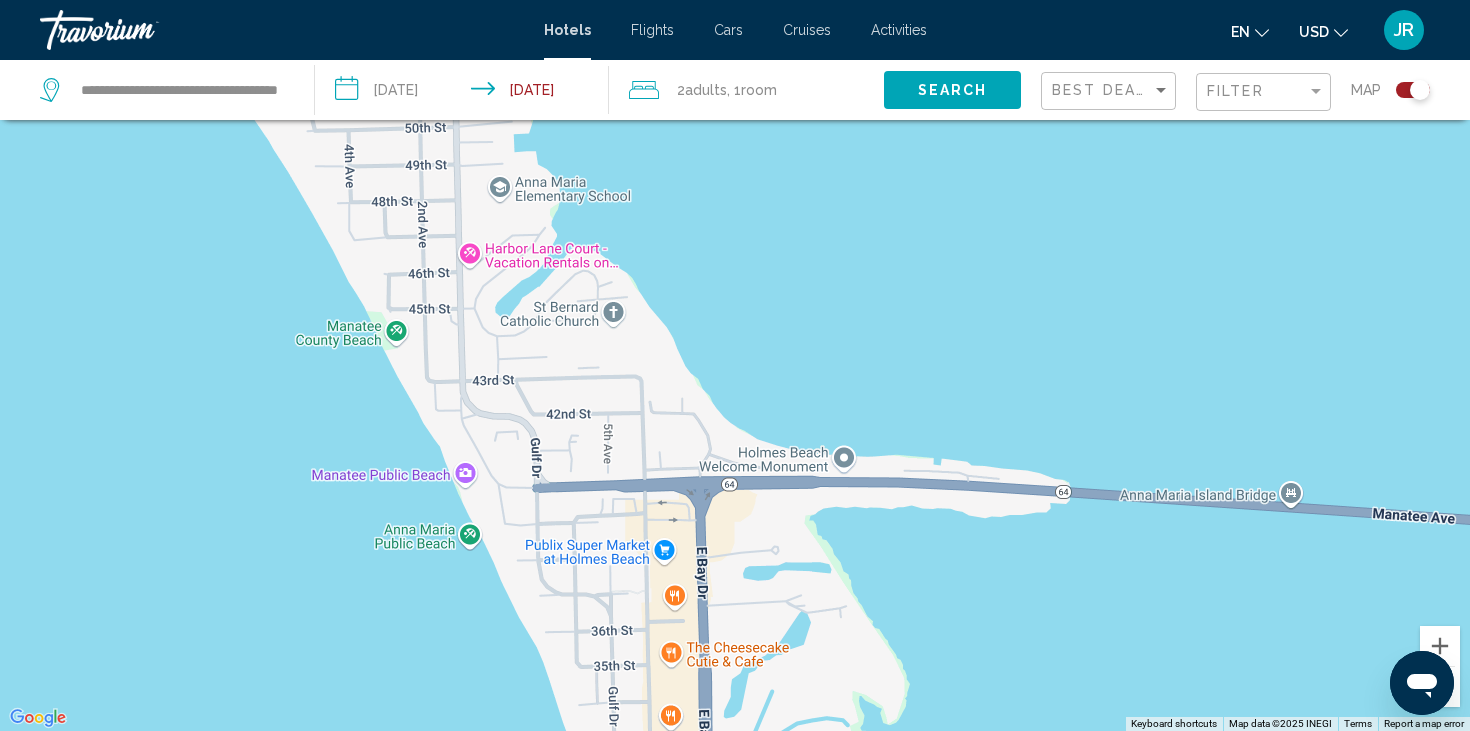 drag, startPoint x: 664, startPoint y: 559, endPoint x: 510, endPoint y: 333, distance: 273.48126 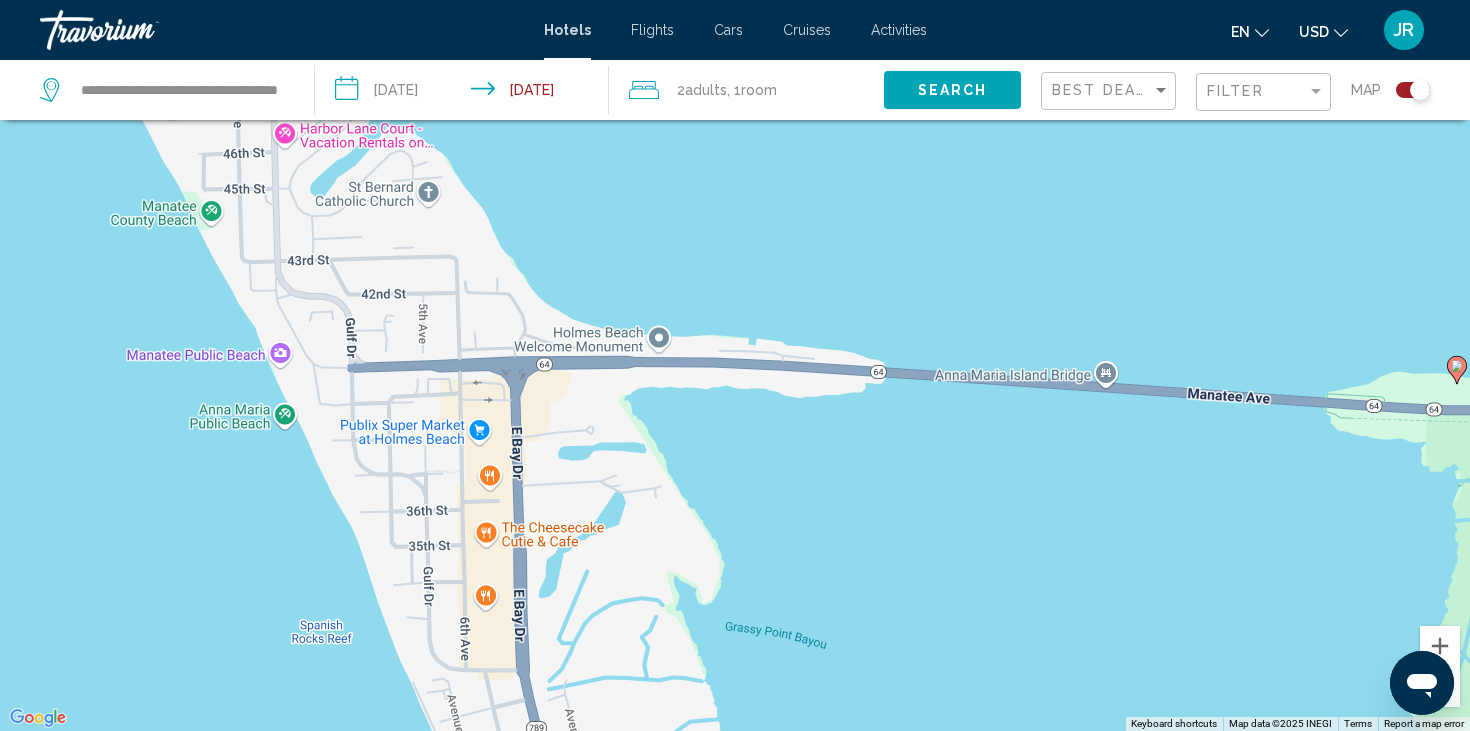 drag, startPoint x: 529, startPoint y: 539, endPoint x: 338, endPoint y: 430, distance: 219.91362 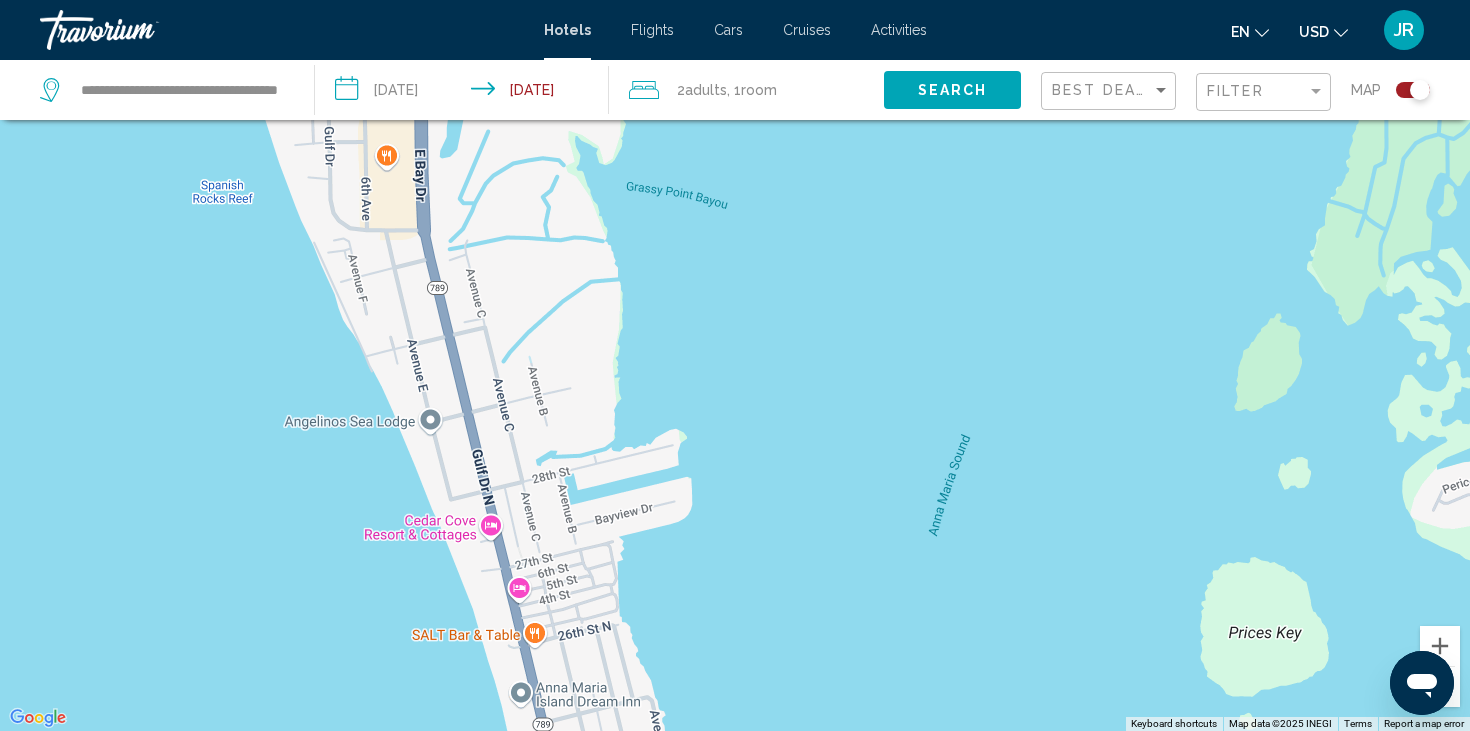drag, startPoint x: 439, startPoint y: 576, endPoint x: 347, endPoint y: 144, distance: 441.68768 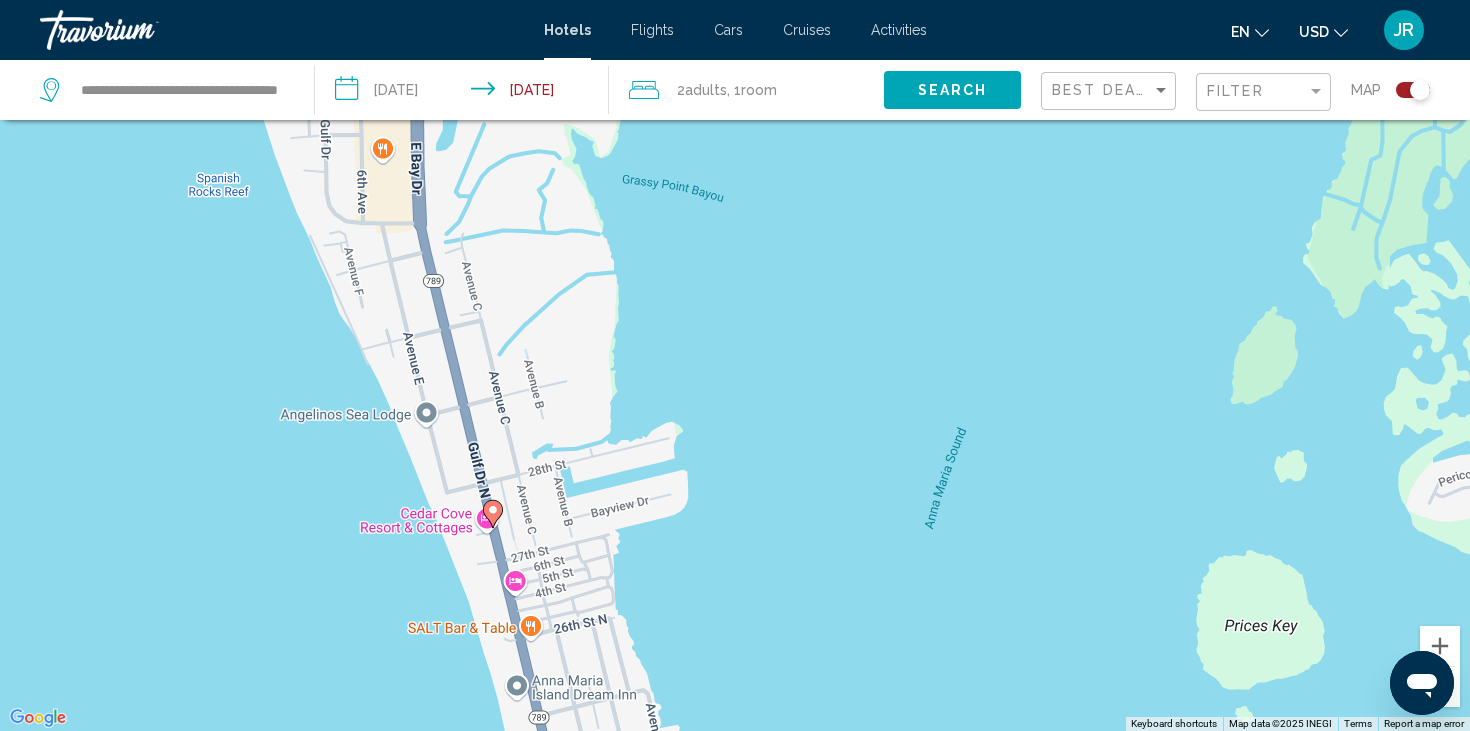 click on "To navigate, press the arrow keys. To activate drag with keyboard, press Alt + Enter. Once in keyboard drag state, use the arrow keys to move the marker. To complete the drag, press the Enter key. To cancel, press Escape.     [GEOGRAPHIC_DATA]                     [GEOGRAPHIC_DATA]                 [STREET_ADDRESS][PERSON_NAME]              View on Google Maps" at bounding box center [735, 365] 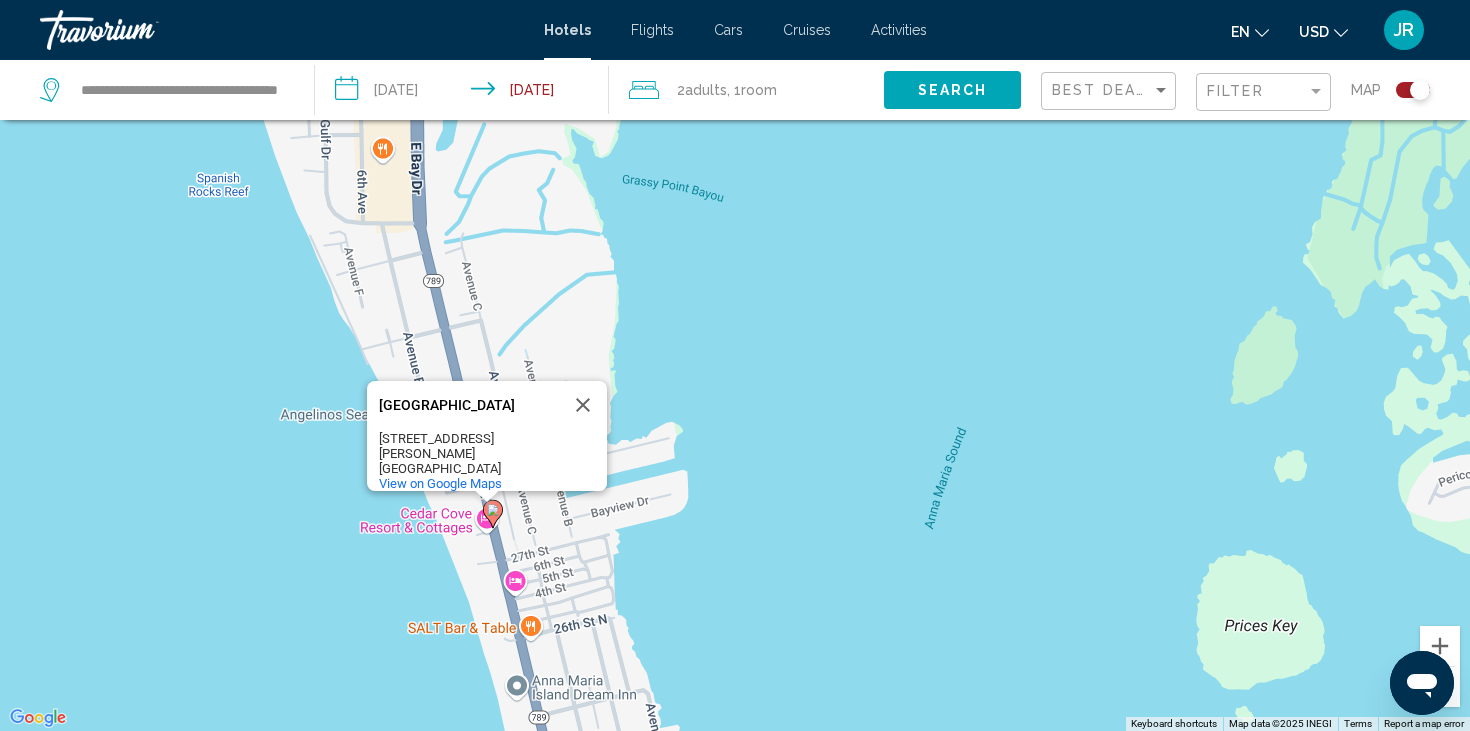 click on "[PERSON_NAME][GEOGRAPHIC_DATA]" at bounding box center (469, 461) 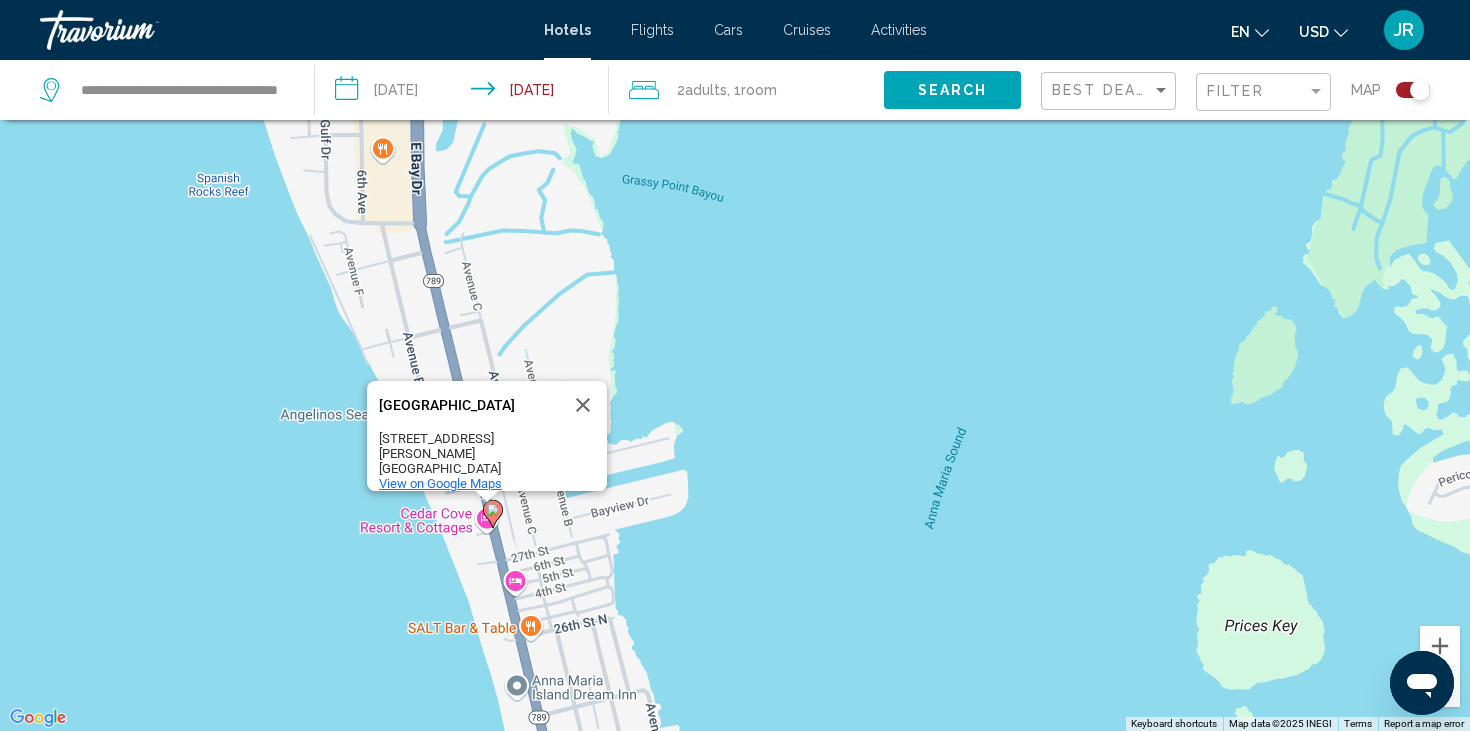 click on "View on Google Maps" at bounding box center [440, 483] 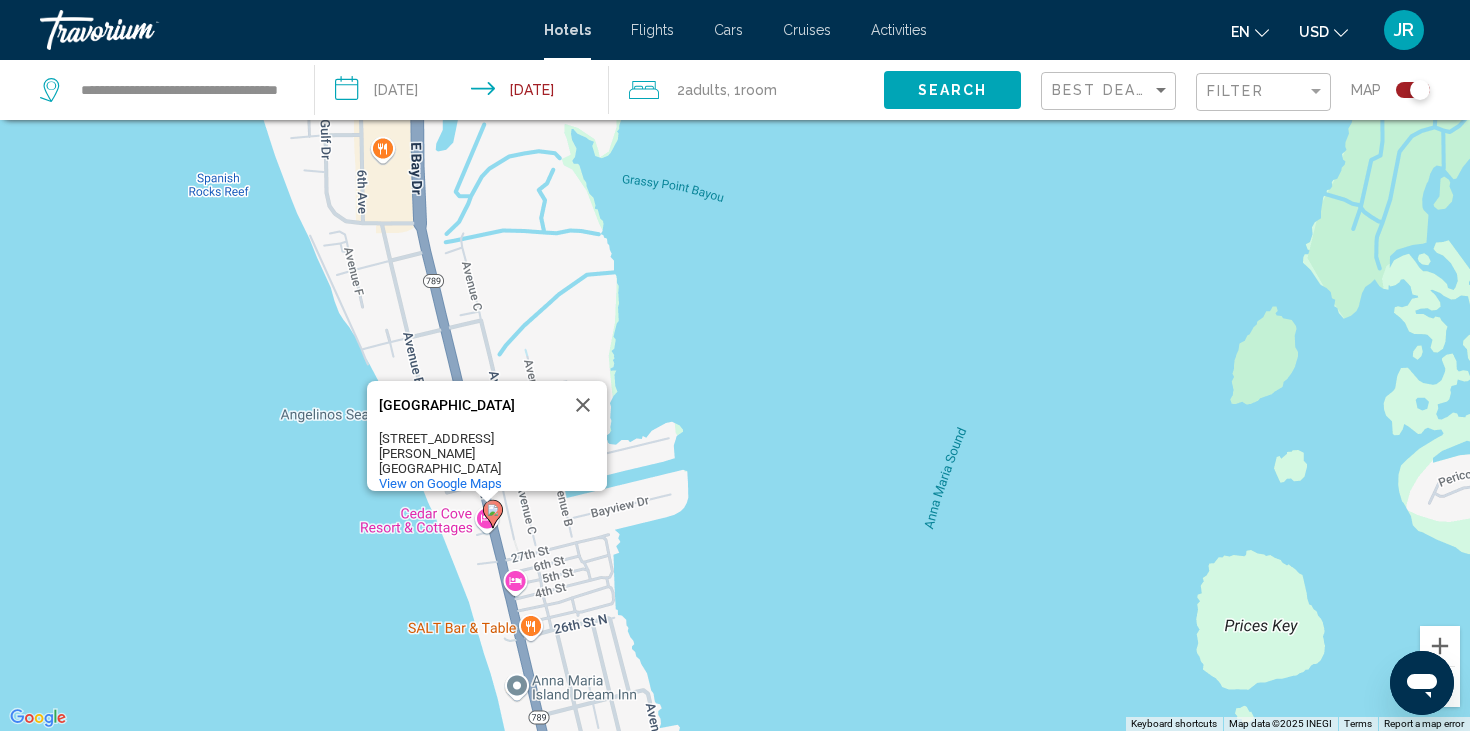 click on "To navigate, press the arrow keys. To activate drag with keyboard, press Alt + Enter. Once in keyboard drag state, use the arrow keys to move the marker. To complete the drag, press the Enter key. To cancel, press Escape.     [GEOGRAPHIC_DATA]                 [STREET_ADDRESS][PERSON_NAME]              View on Google Maps" at bounding box center (735, 365) 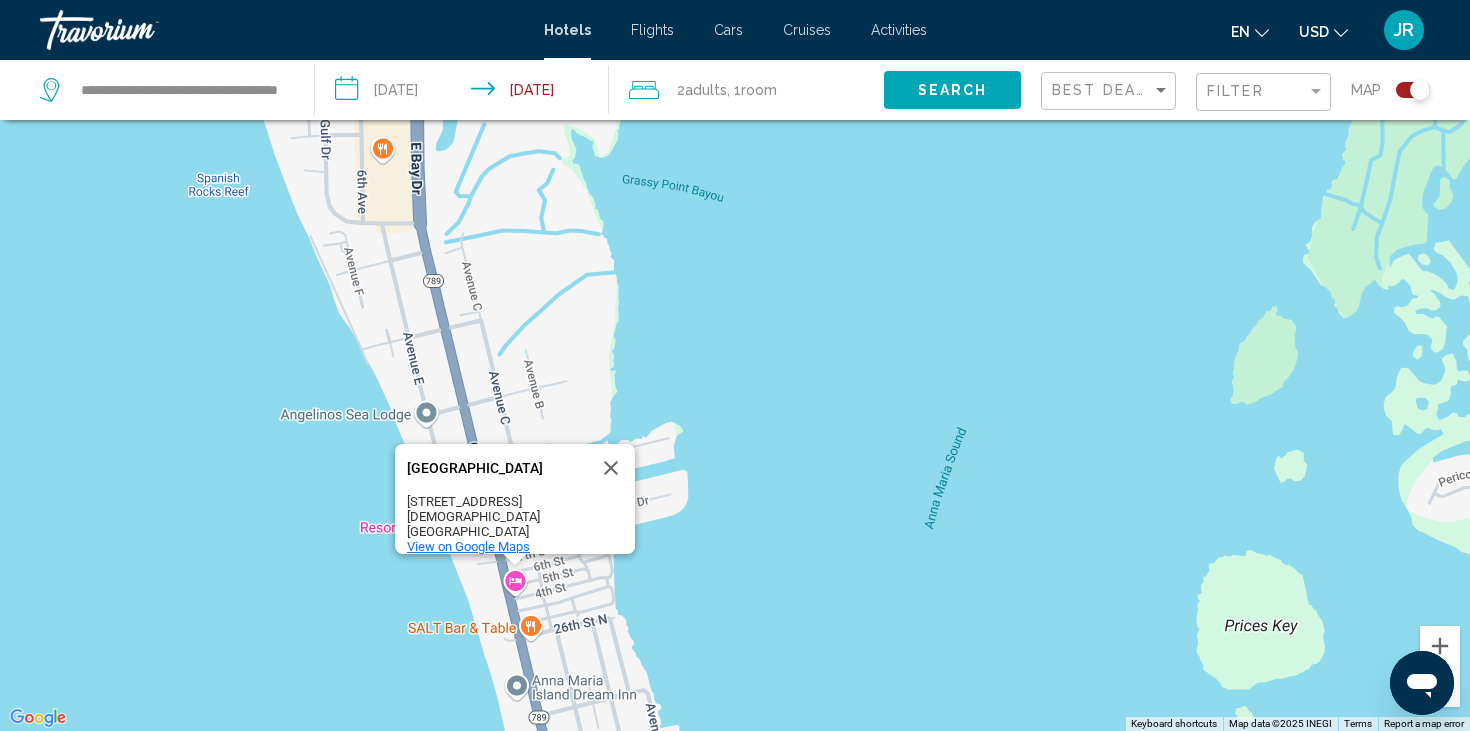 click on "View on Google Maps" at bounding box center [468, 546] 